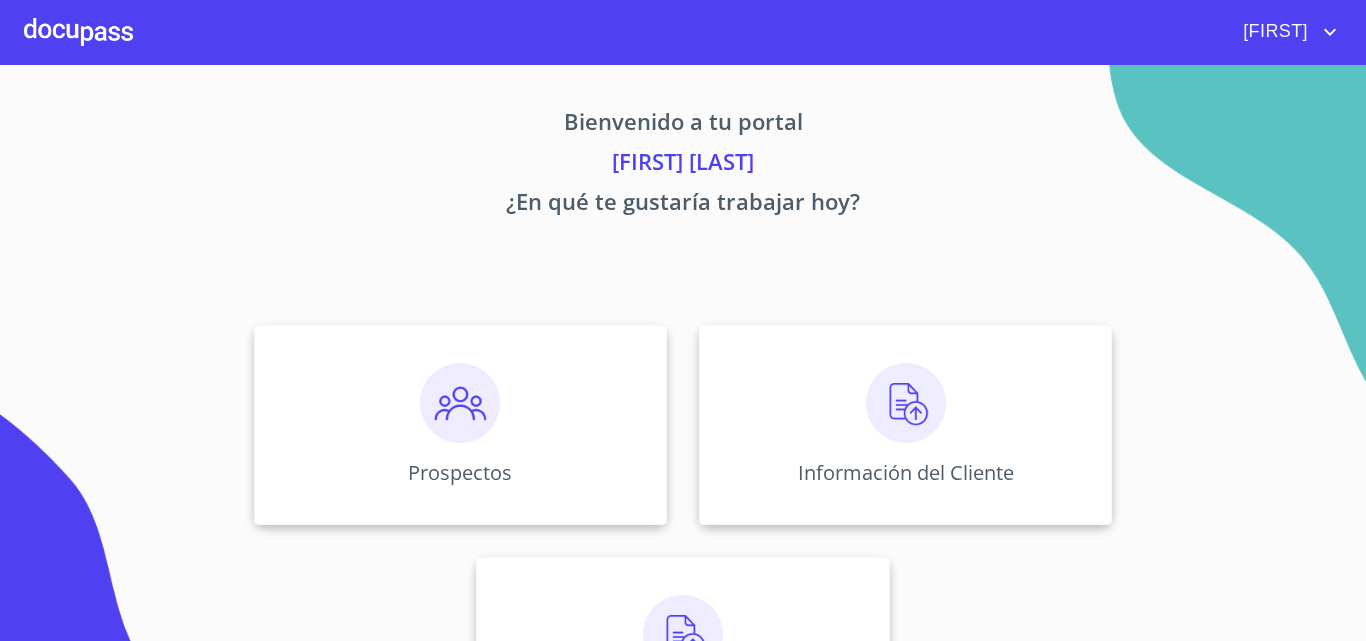 scroll, scrollTop: 0, scrollLeft: 0, axis: both 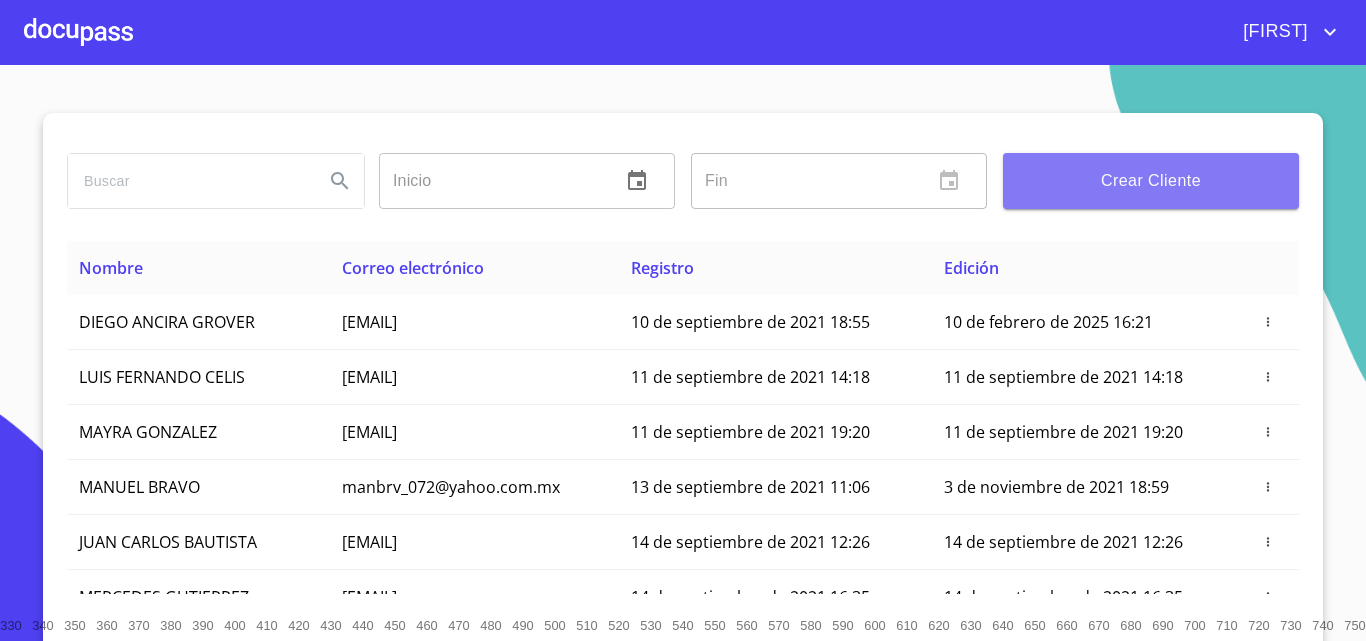click on "Crear Cliente" at bounding box center [1151, 181] 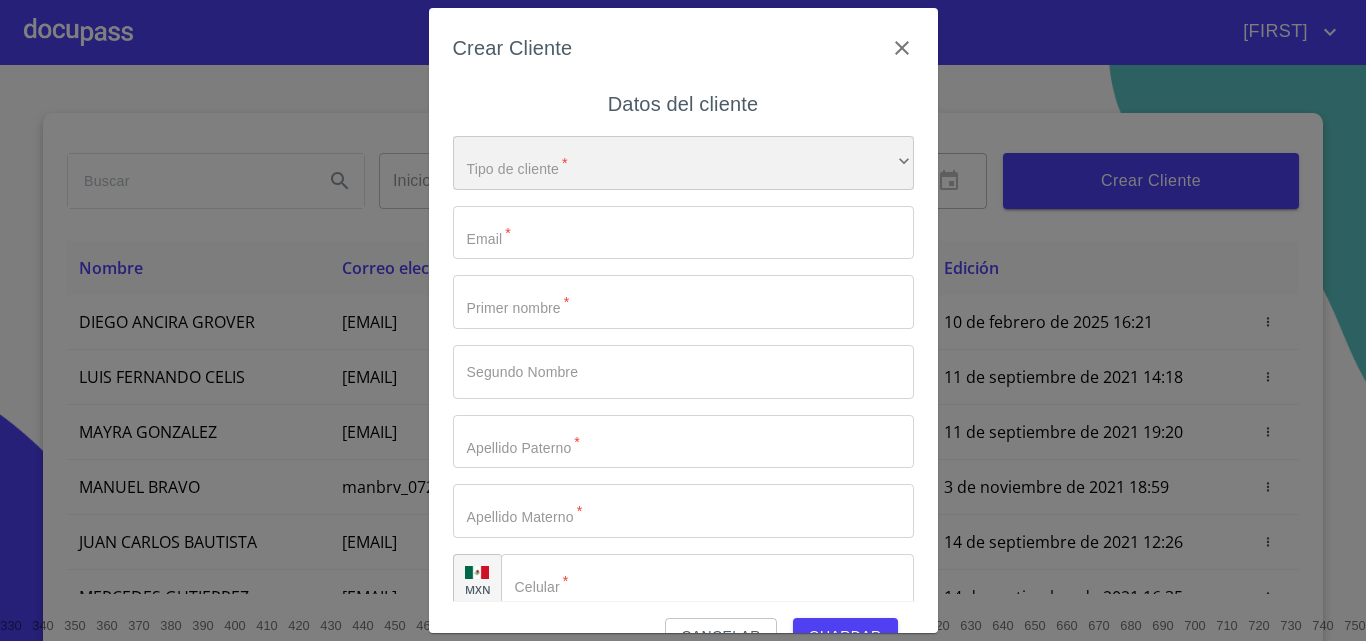 click on "​" at bounding box center (683, 163) 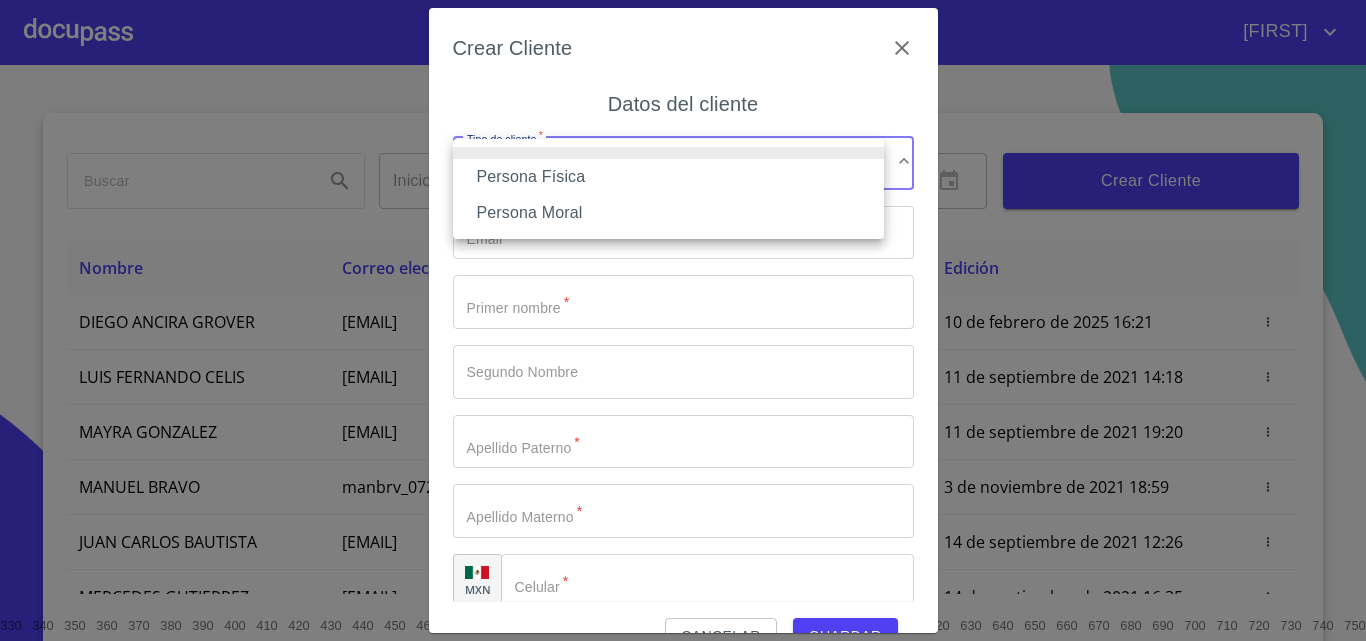 click on "Persona Física" at bounding box center (668, 177) 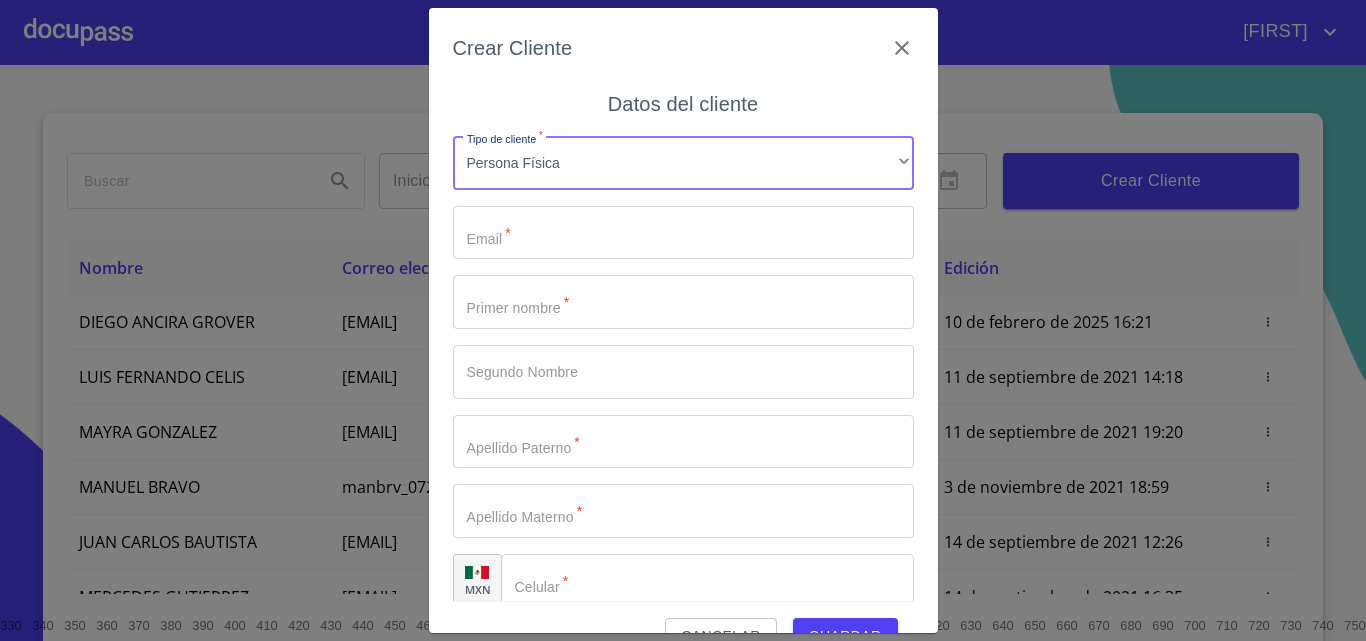 click on "Tipo de cliente   *" at bounding box center (683, 233) 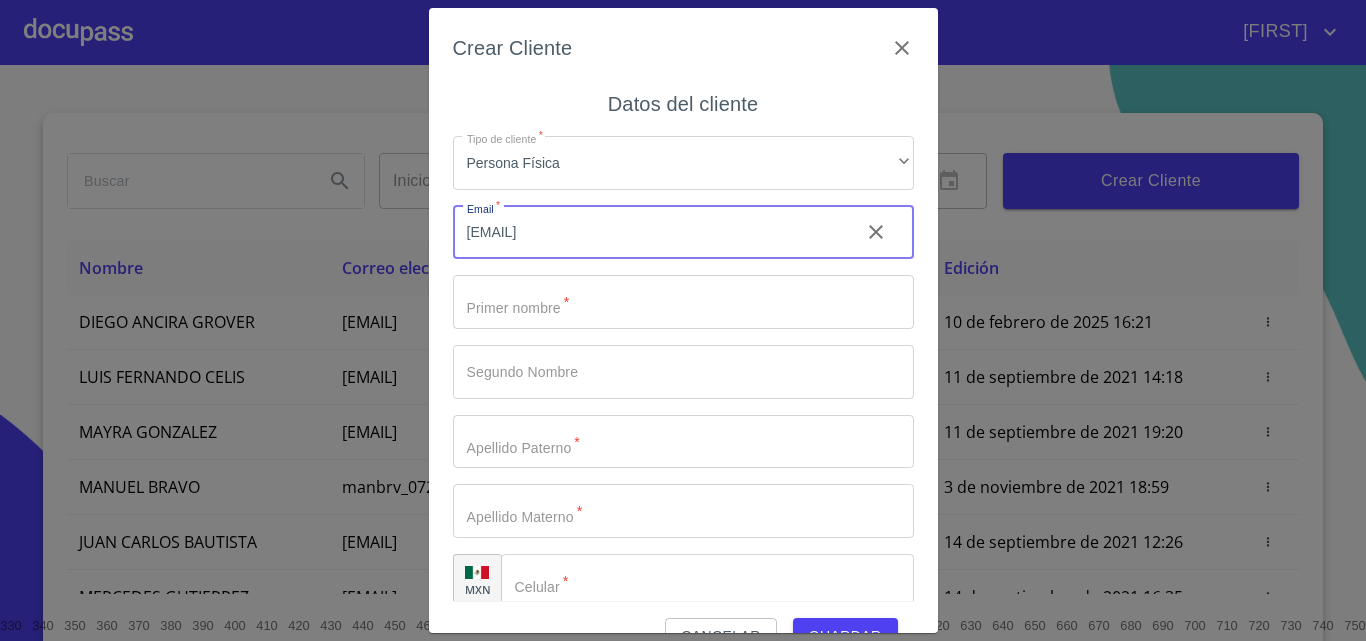 type on "[EMAIL]" 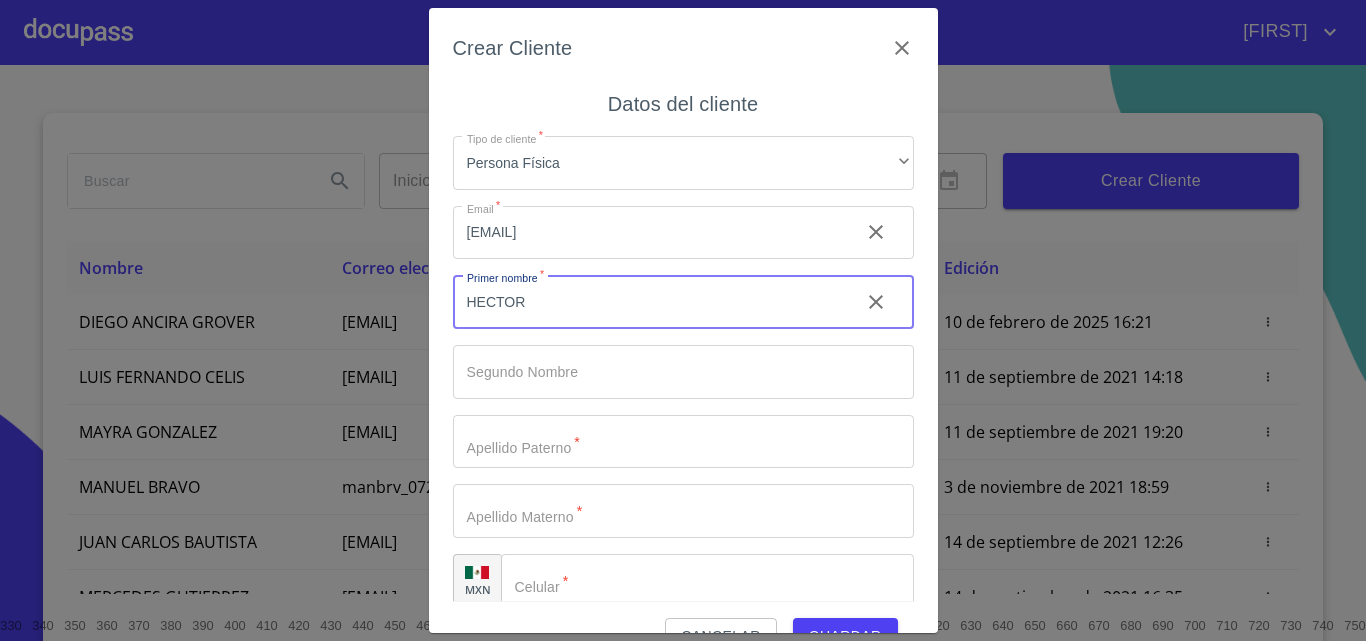 type on "HECTOR" 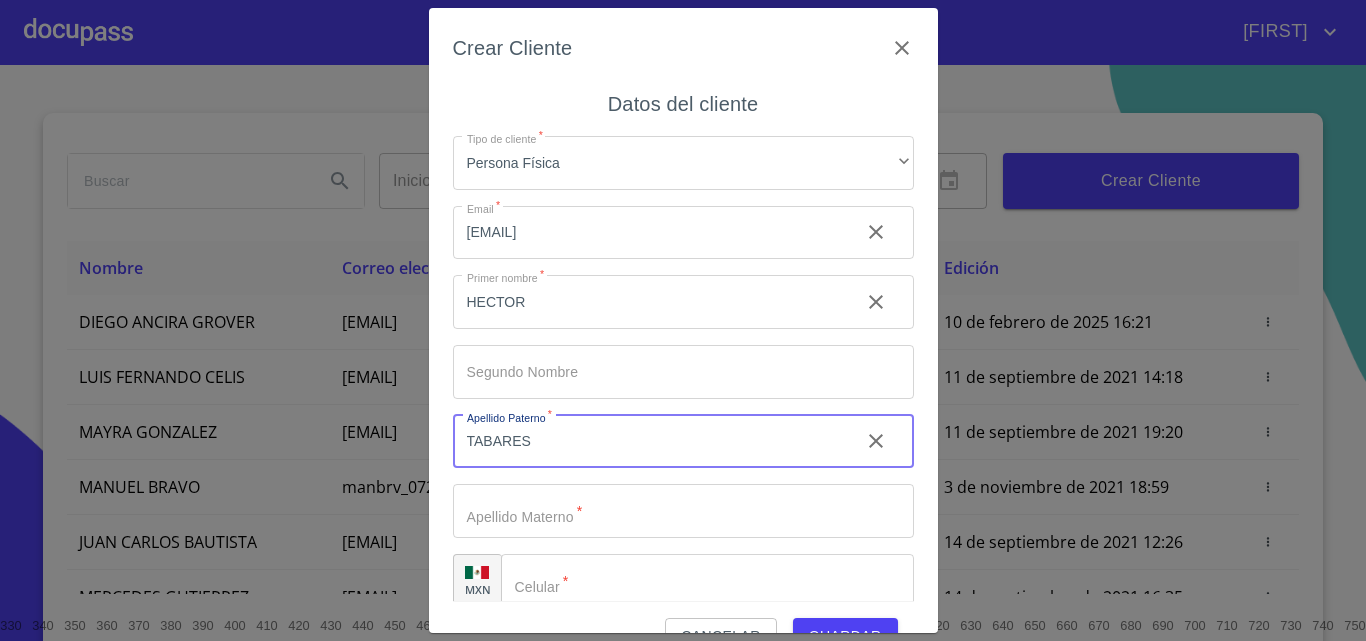 type on "TABARES" 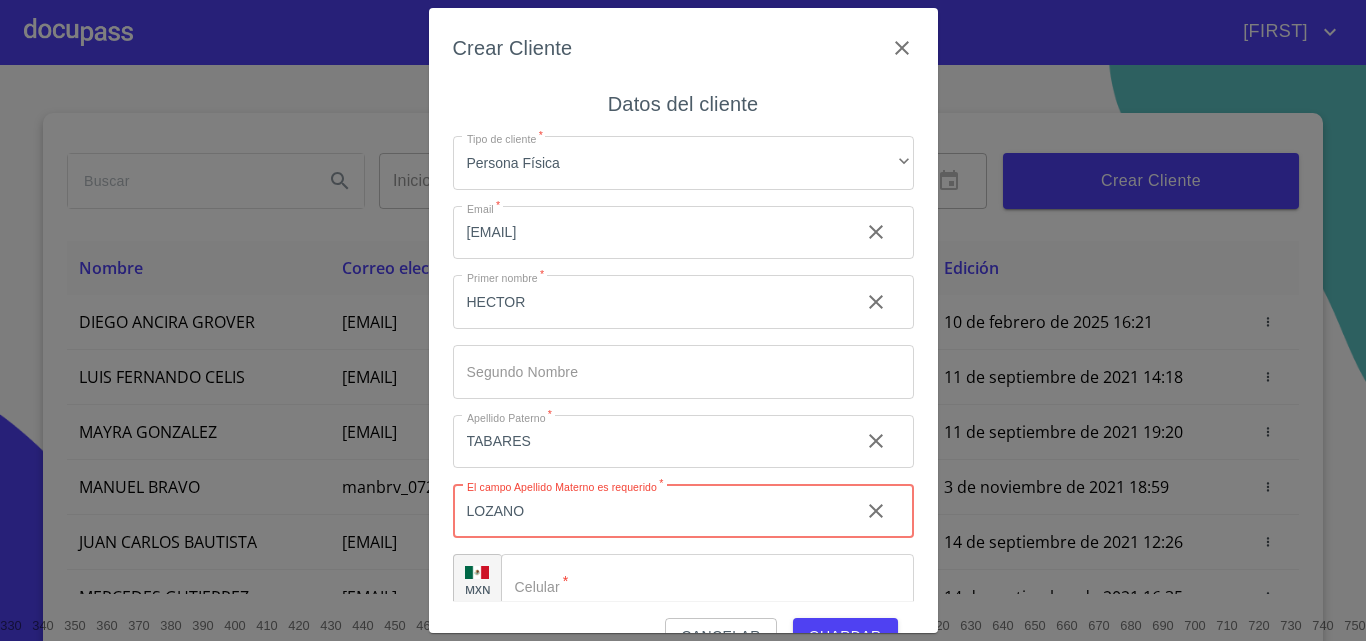 type on "LOZANO" 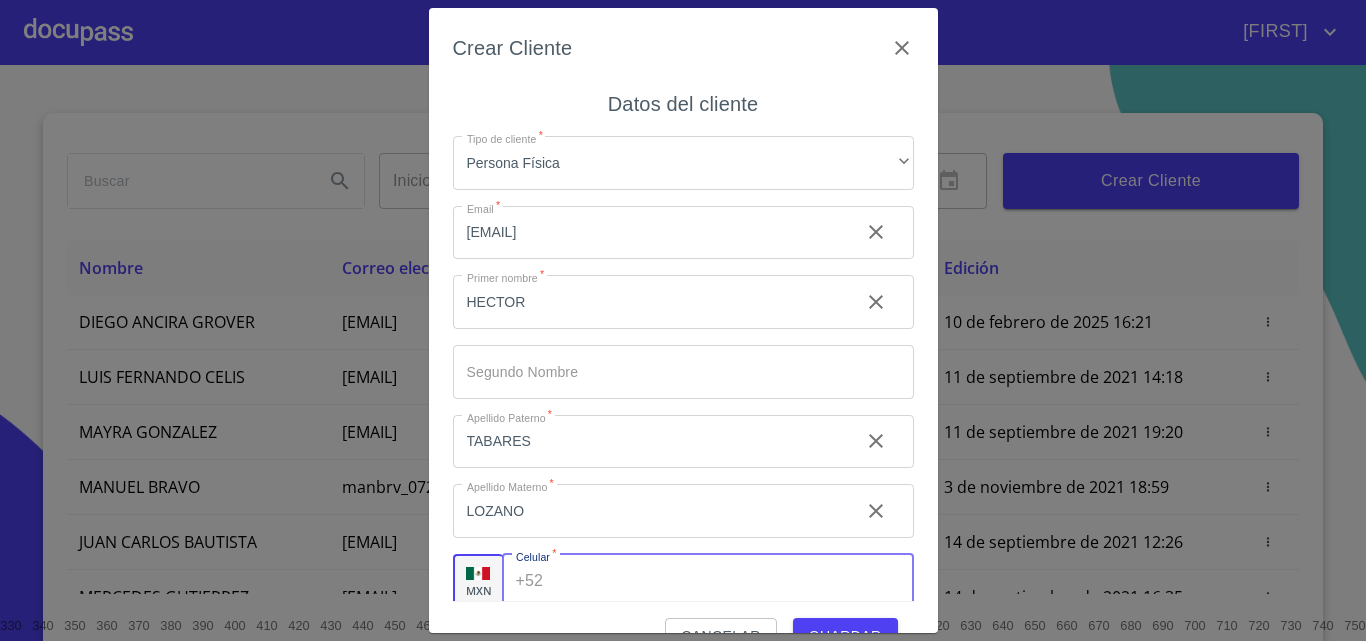 scroll, scrollTop: 7, scrollLeft: 0, axis: vertical 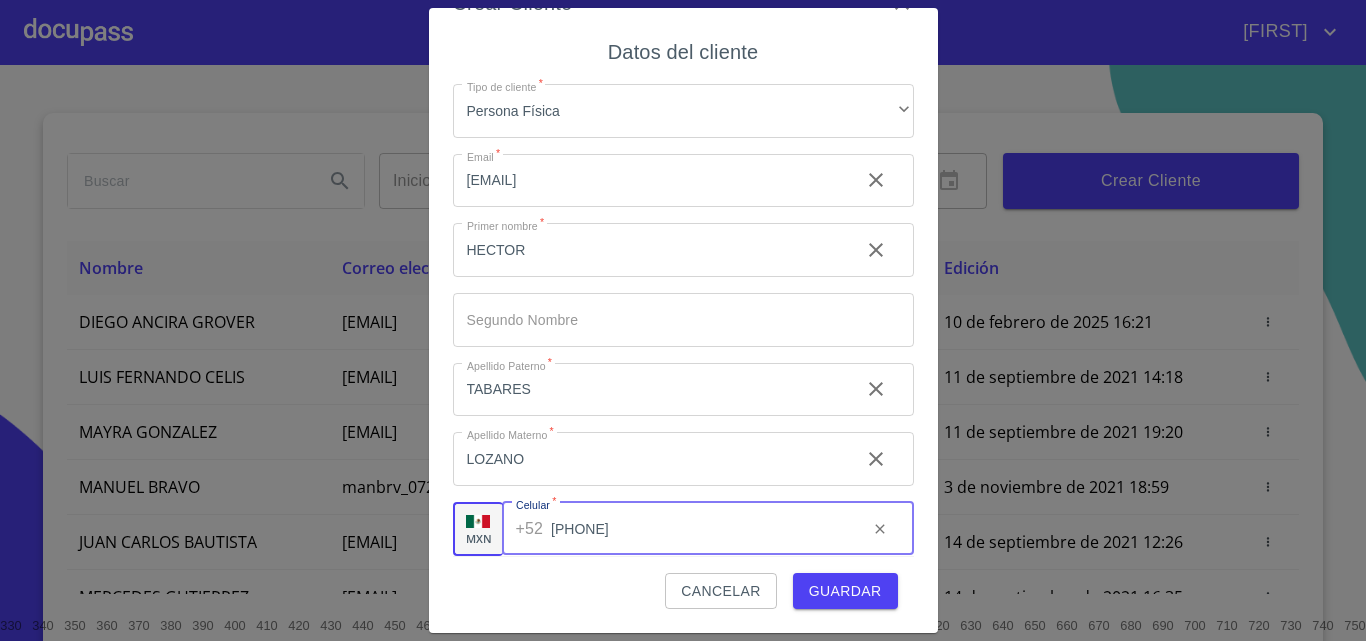 type on "[PHONE]" 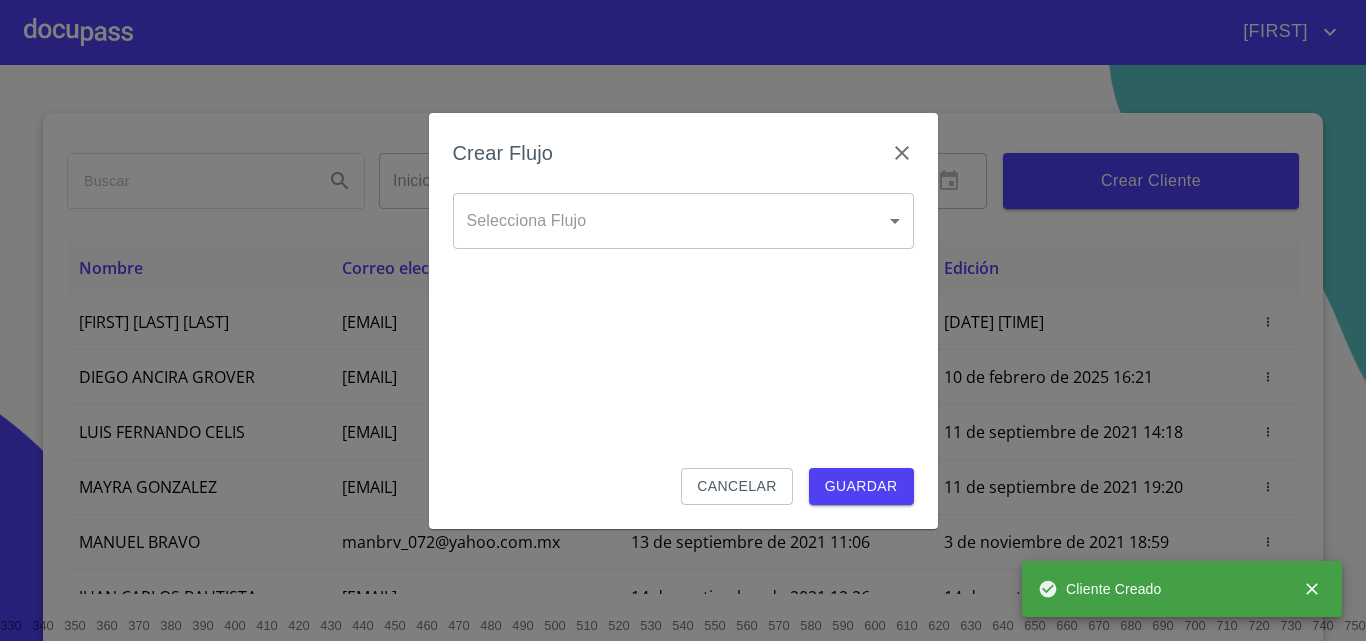 click on "[FIRST] [LAST] ​ [FIRST] ​ [FIRST] [LAST] [EMAIL] [DATE] [TIME] [DATE] [TIME] [FIRST] [LAST] [EMAIL] [DATE] [TIME] [DATE] [TIME] [FIRST] [LAST] [EMAIL] [DATE] [TIME] [DATE] [TIME] [FIRST] [LAST] [EMAIL] [DATE] [TIME] [DATE] [TIME] [FIRST] [LAST] [EMAIL] [DATE] [TIME] [DATE] [TIME] [FIRST] [LAST] [EMAIL] [DATE] [TIME] [DATE] [TIME] [FIRST] [LAST] [EMAIL] [DATE] [TIME] [DATE] [TIME] [FIRST] [LAST] [EMAIL] [DATE] [TIME]" at bounding box center (683, 320) 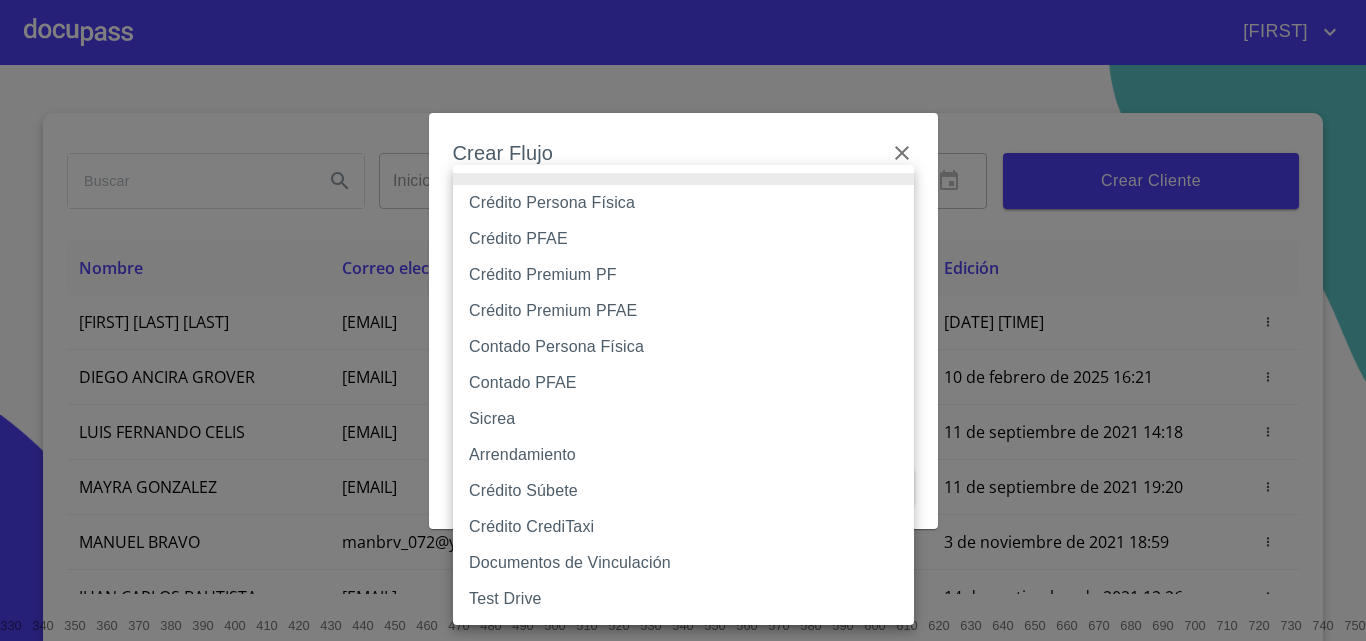 click on "Contado Persona Física" at bounding box center (683, 347) 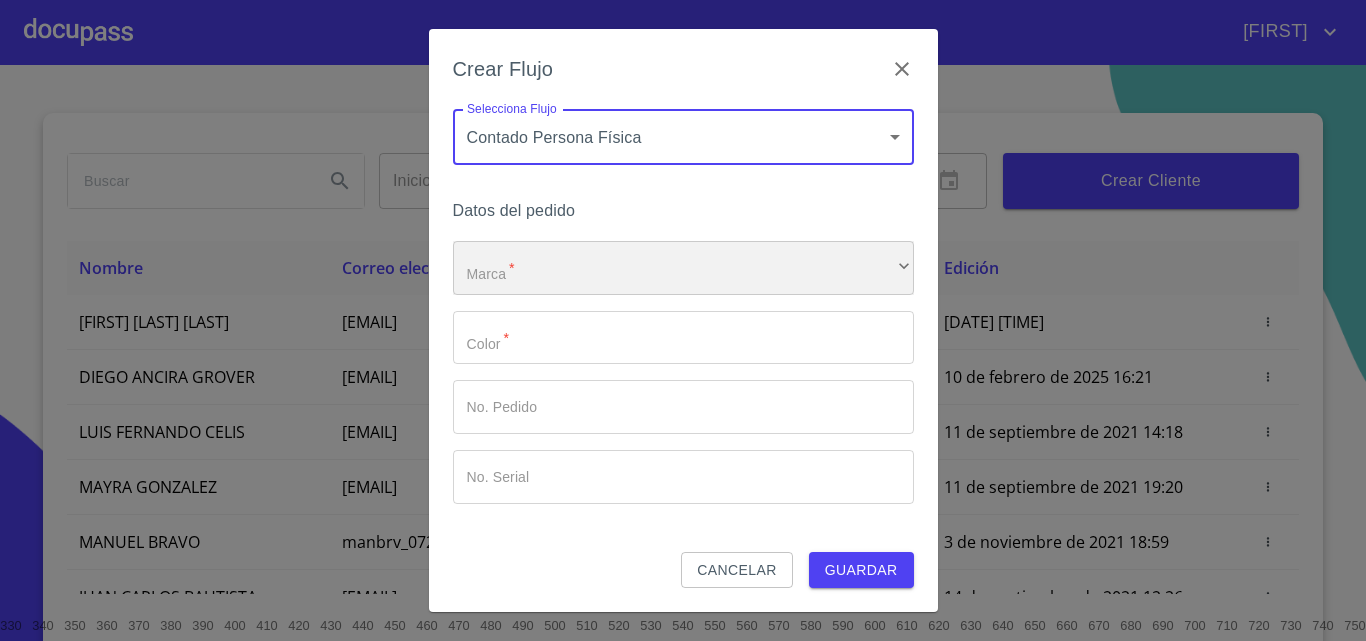 click on "​" at bounding box center [683, 268] 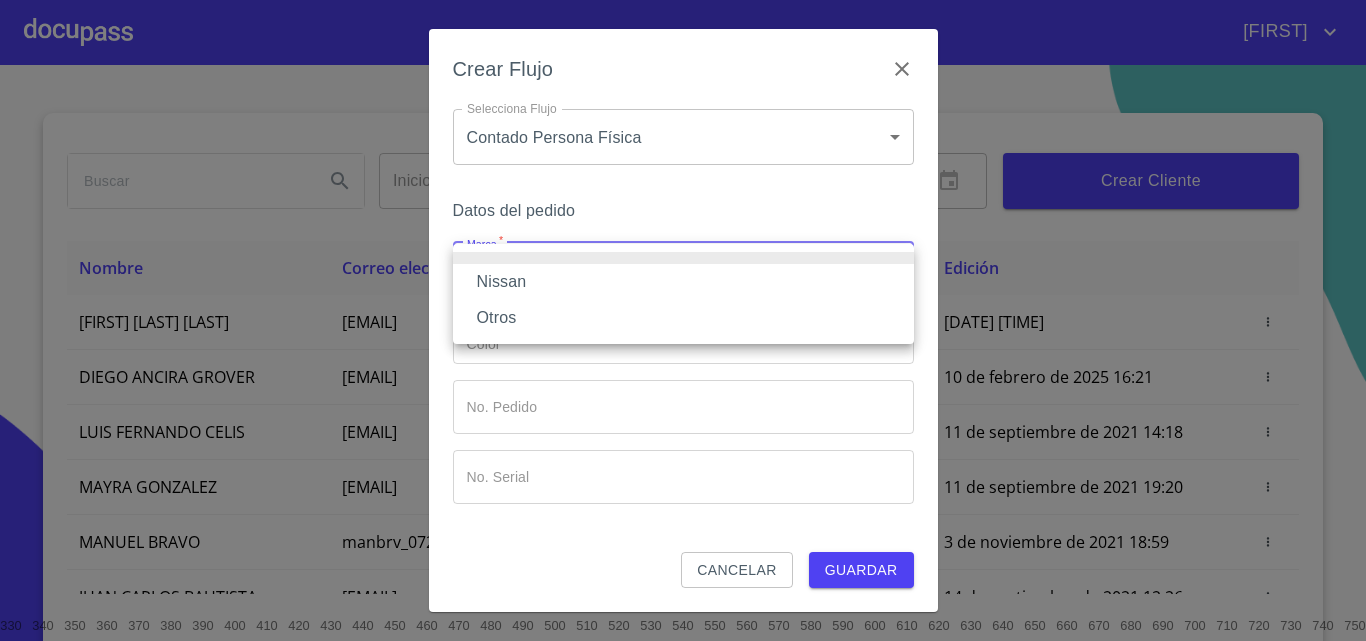 click on "Nissan" at bounding box center (683, 282) 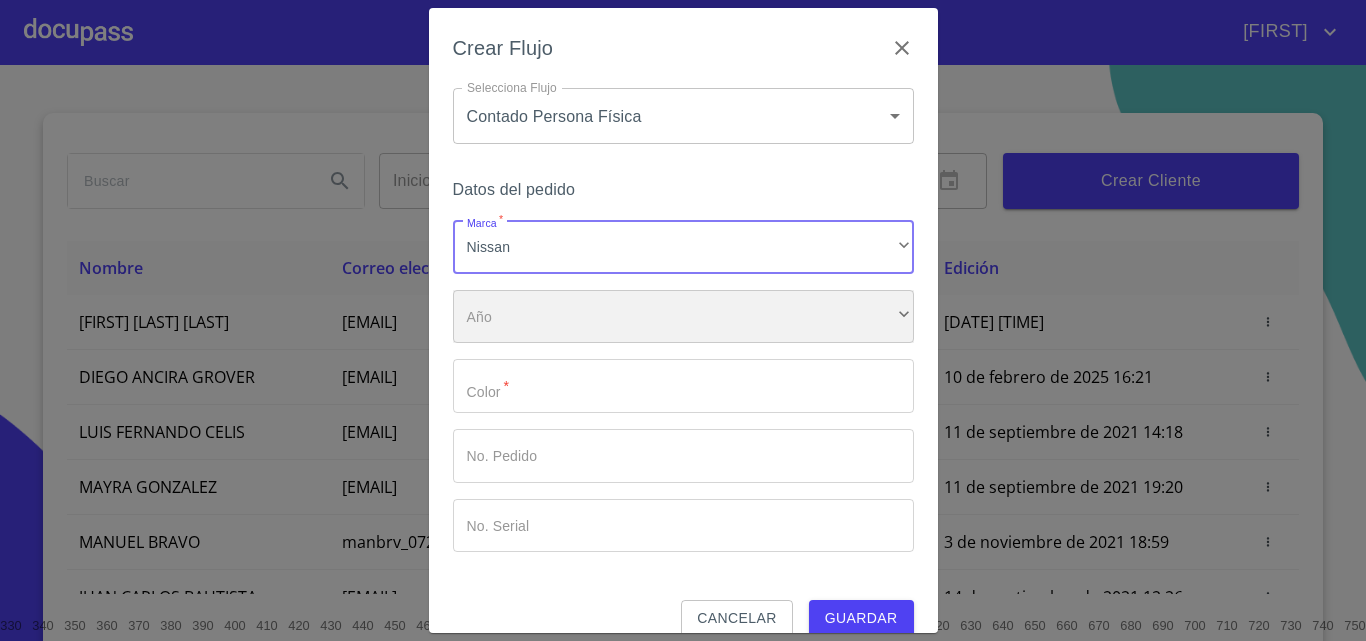 click on "​" at bounding box center (683, 317) 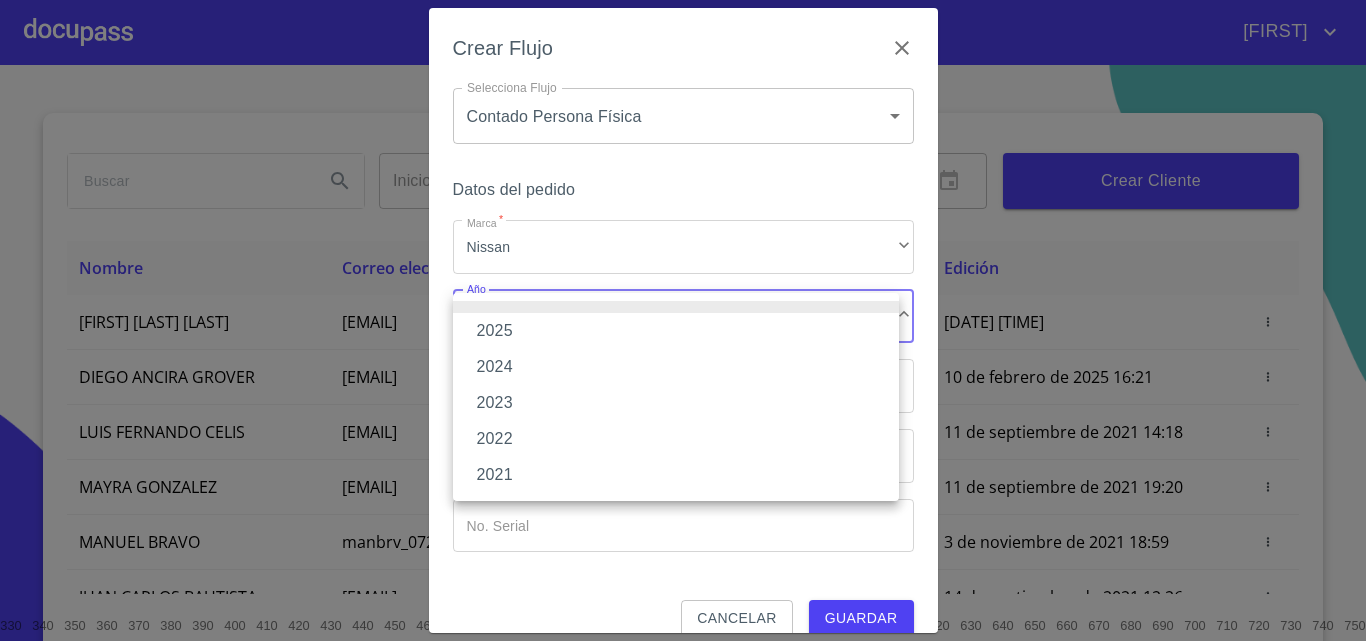 click on "2025" at bounding box center [676, 331] 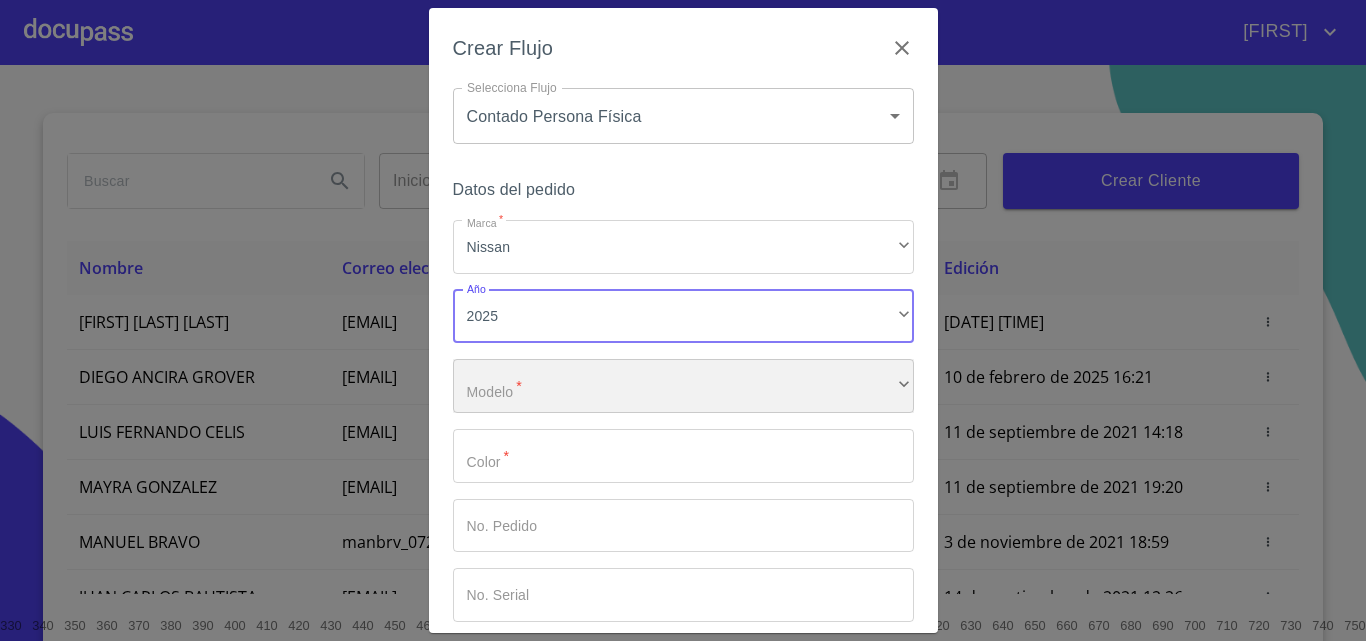 click on "​" at bounding box center [683, 386] 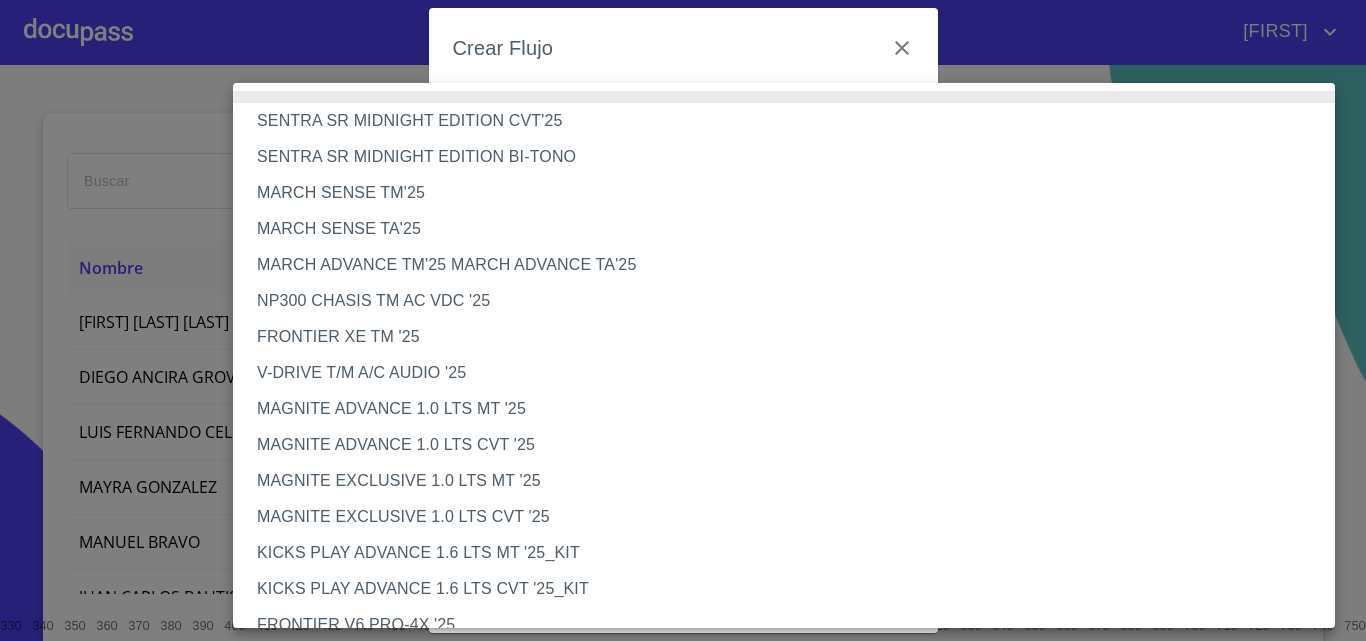 type 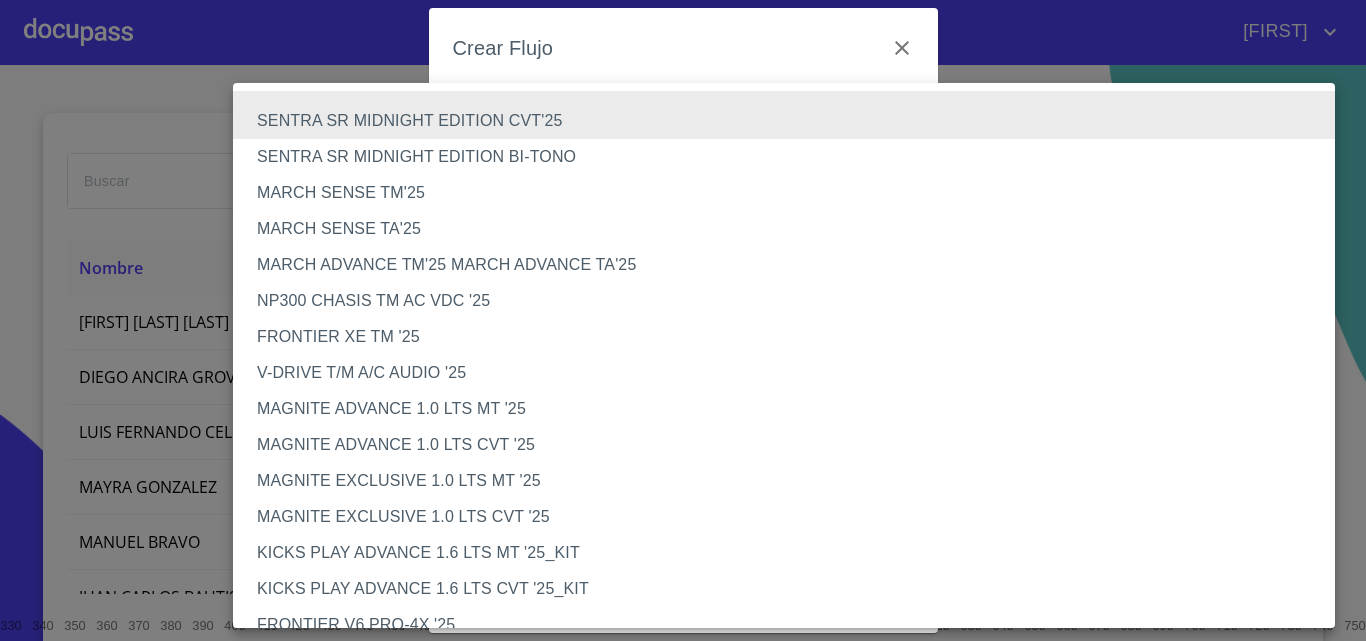 type 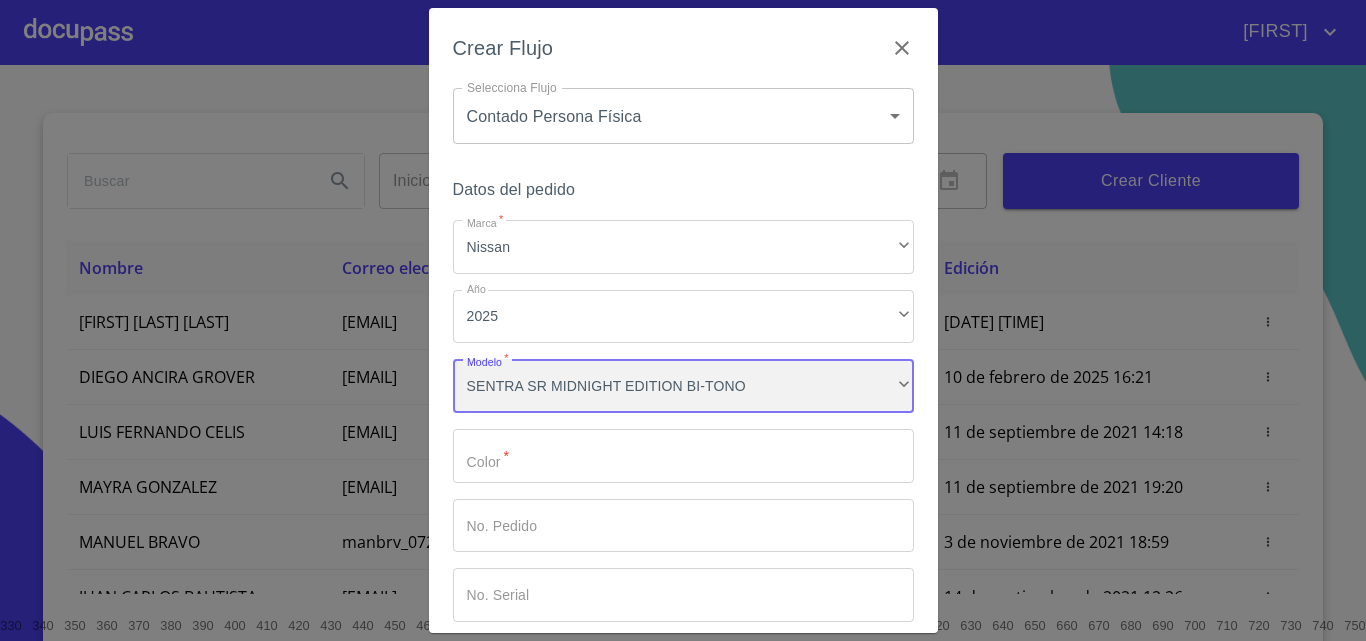 scroll, scrollTop: 97, scrollLeft: 0, axis: vertical 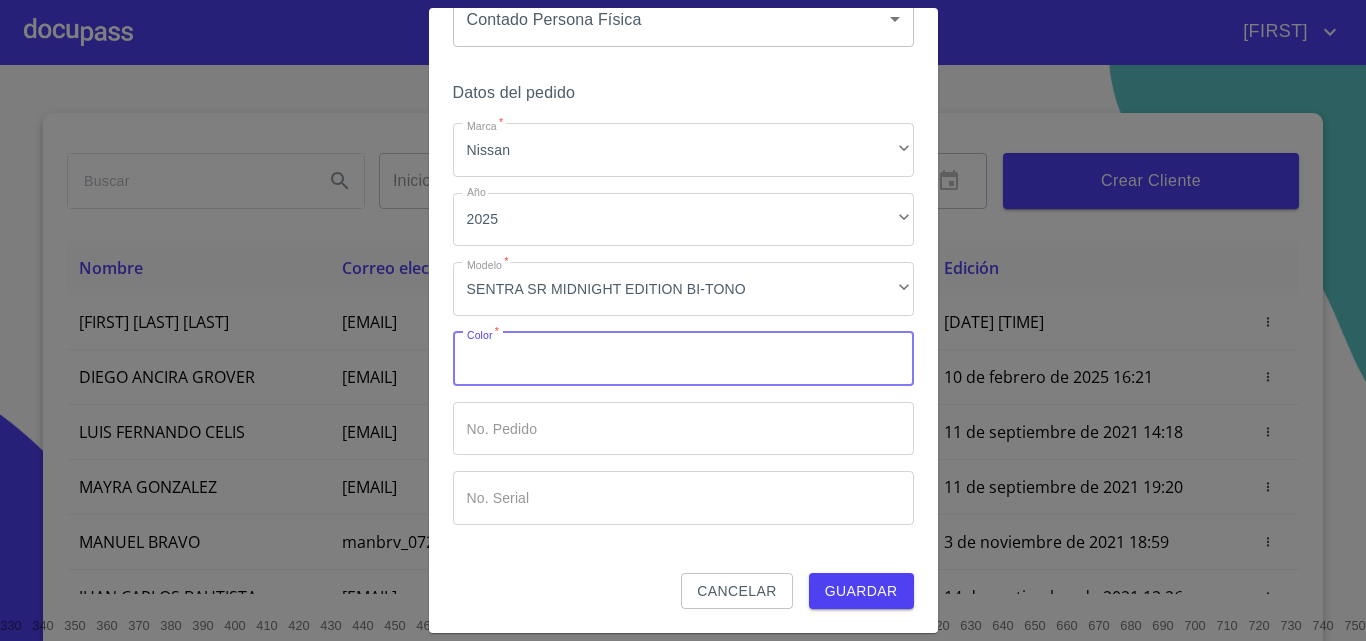 click on "Marca   *" at bounding box center [683, 359] 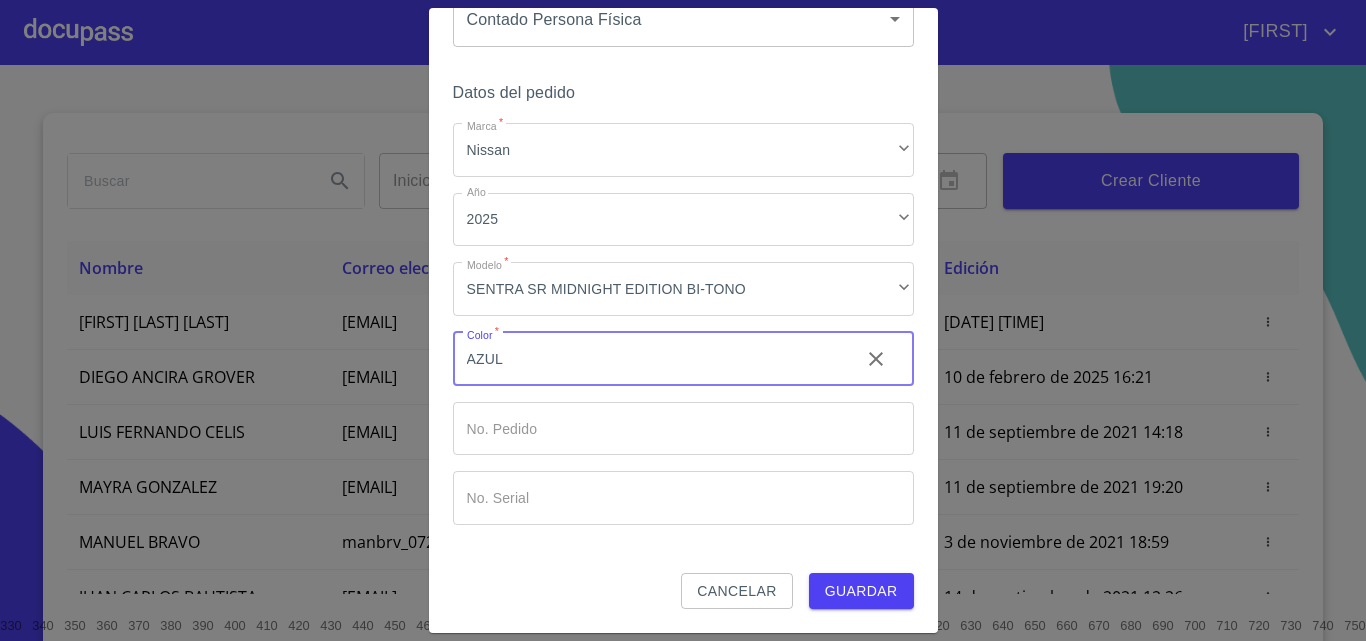 type on "AZUL" 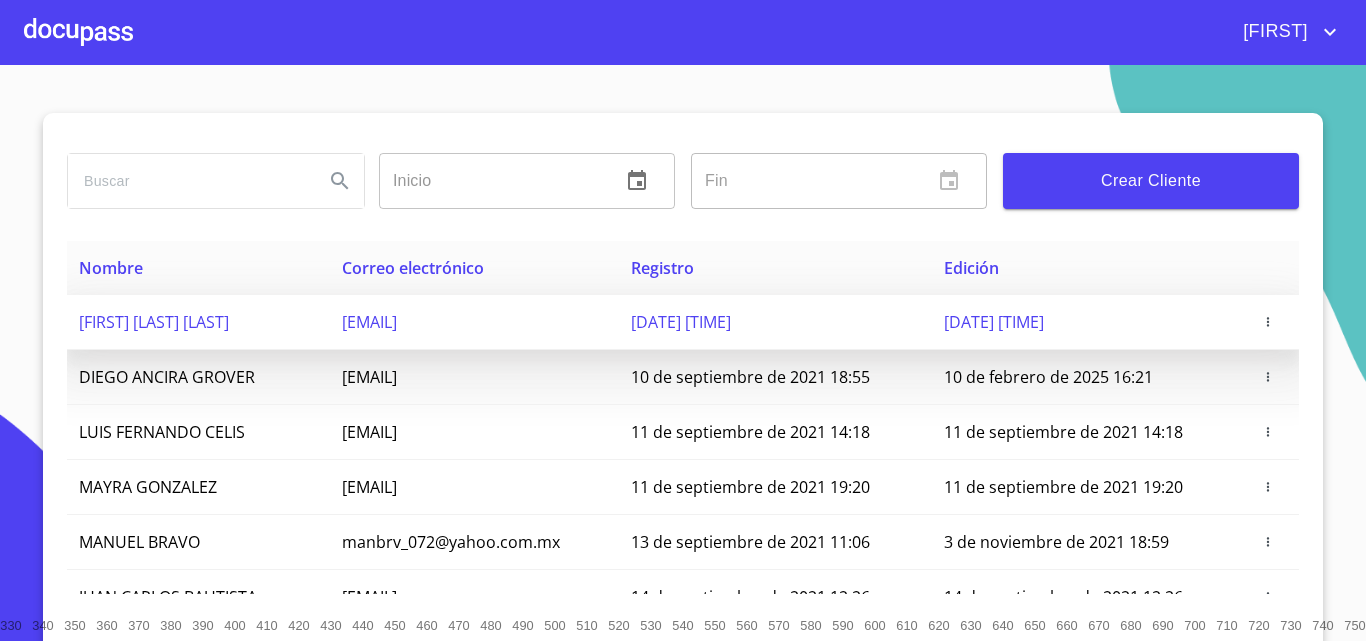 click on "[FIRST] [LAST] [LAST]" at bounding box center [198, 322] 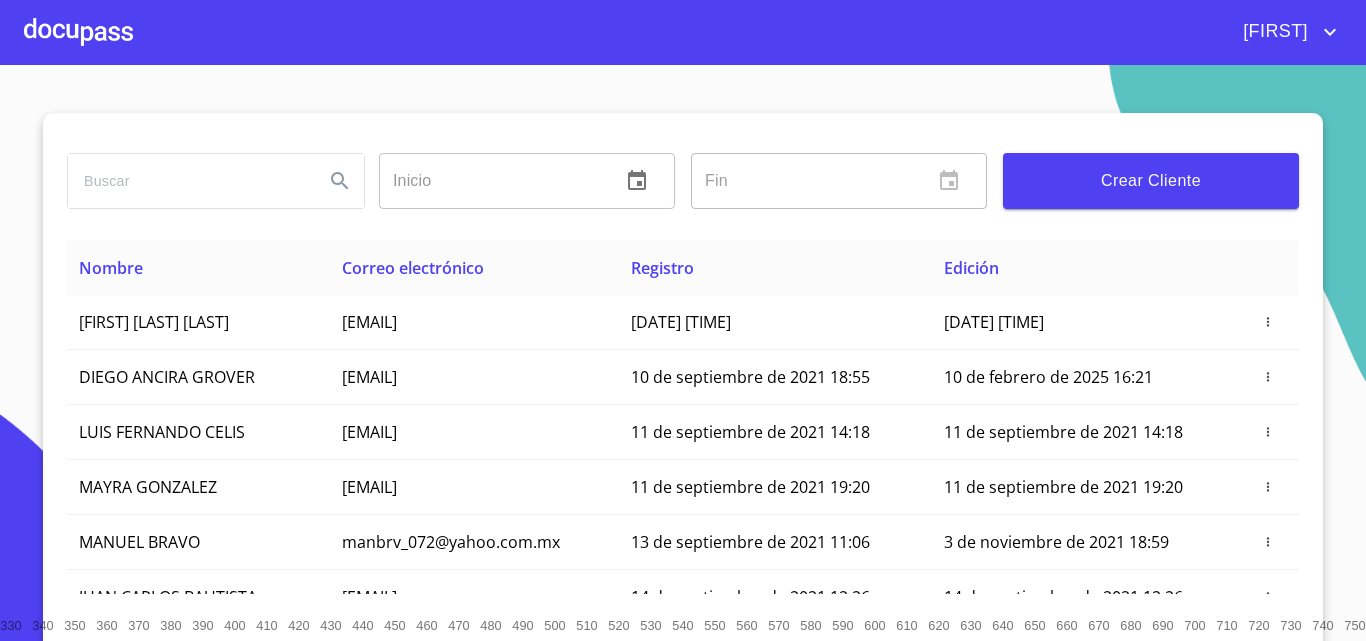drag, startPoint x: 16, startPoint y: 40, endPoint x: 89, endPoint y: 68, distance: 78.18568 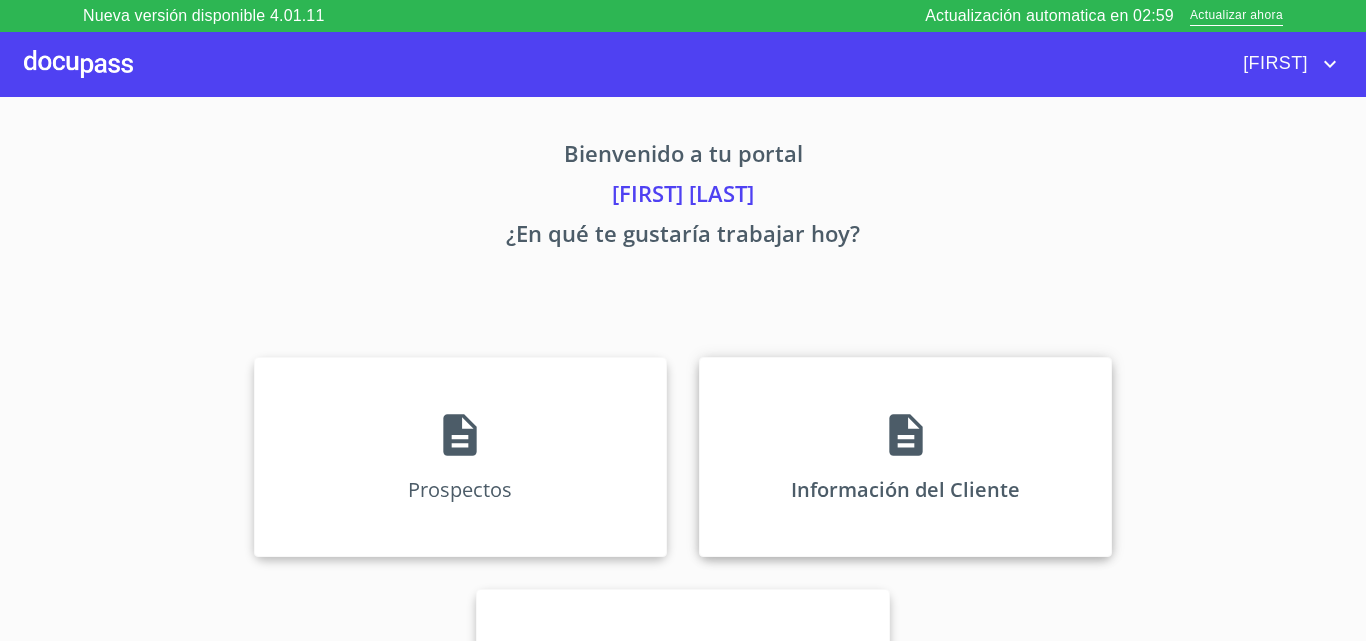 click on "Información del Cliente" at bounding box center [905, 457] 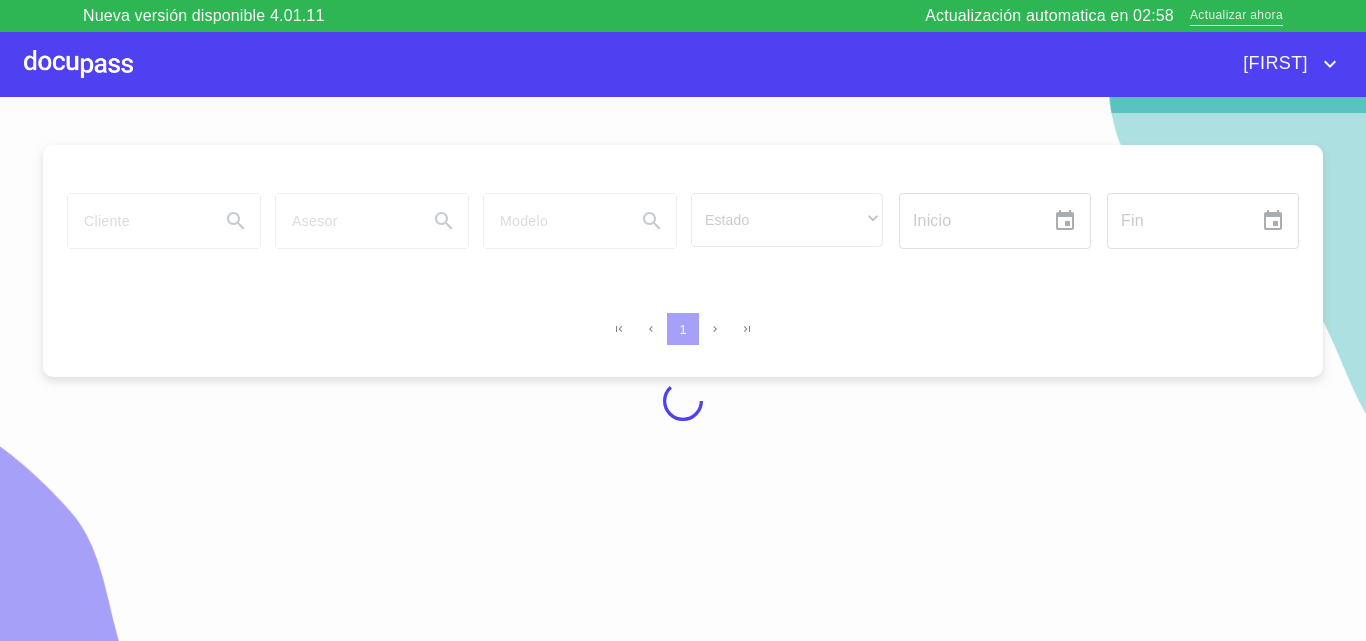 click on "Actualizar ahora" at bounding box center (1236, 16) 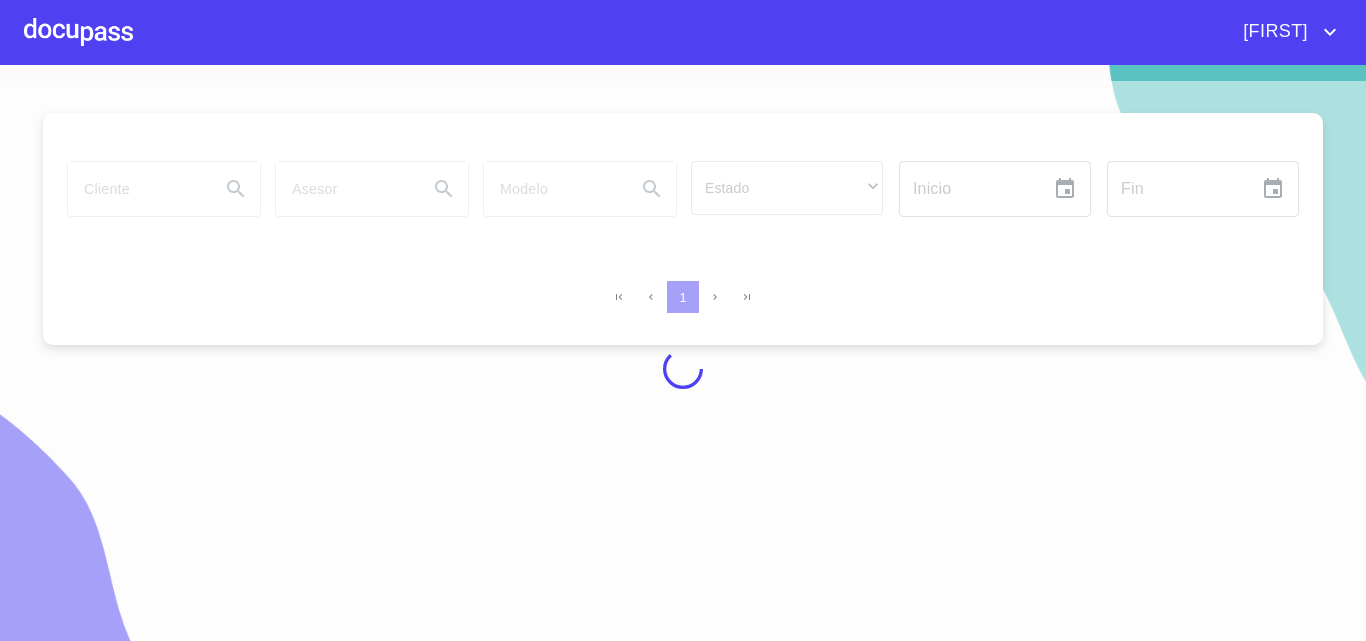 scroll, scrollTop: 0, scrollLeft: 0, axis: both 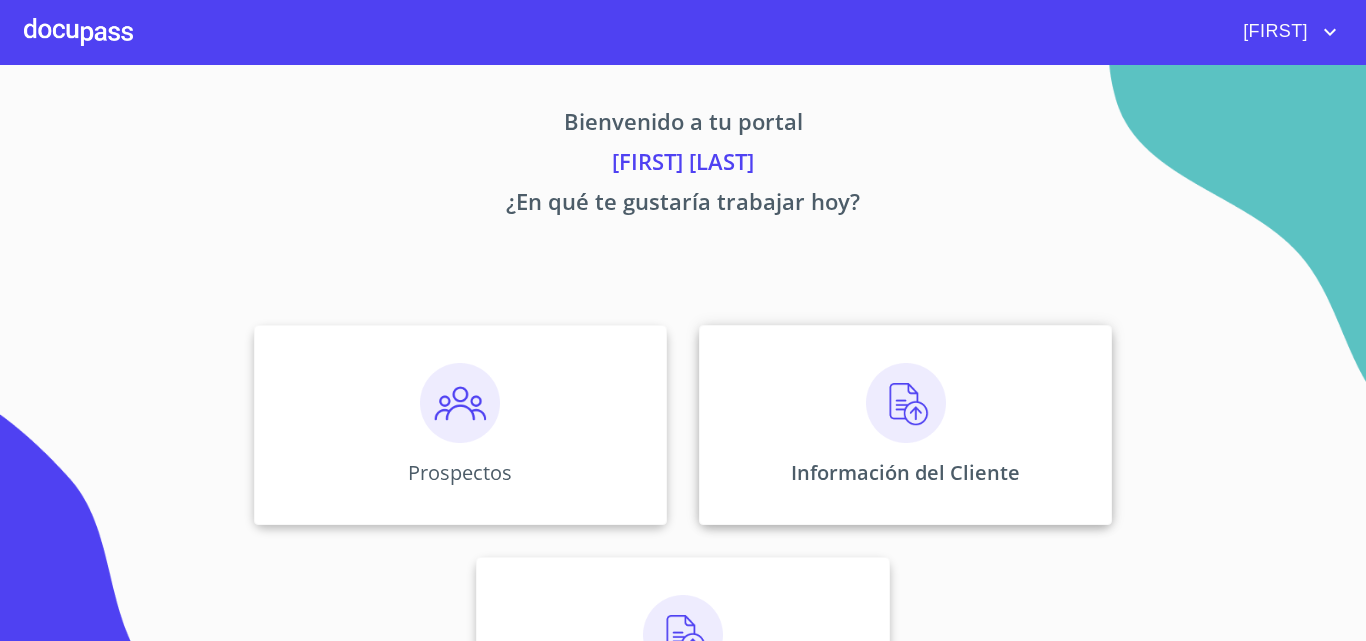 click on "Información del Cliente" at bounding box center (905, 425) 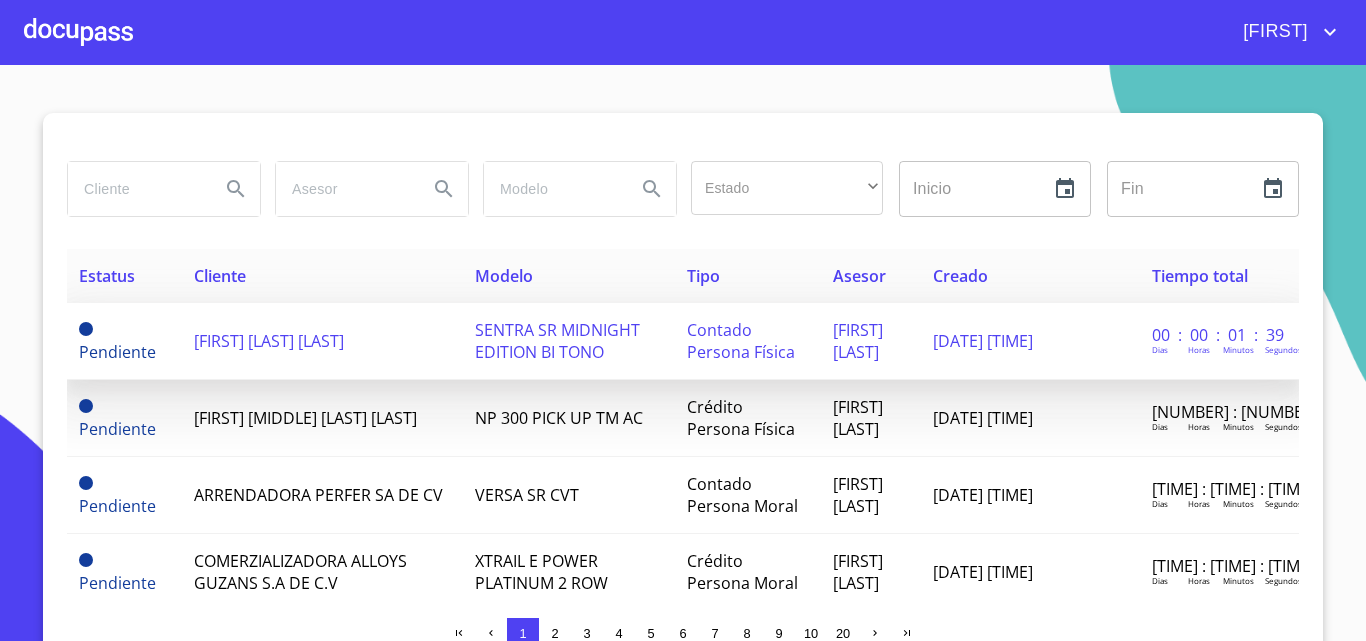 click on "[FIRST] [LAST] [LAST]" at bounding box center (269, 341) 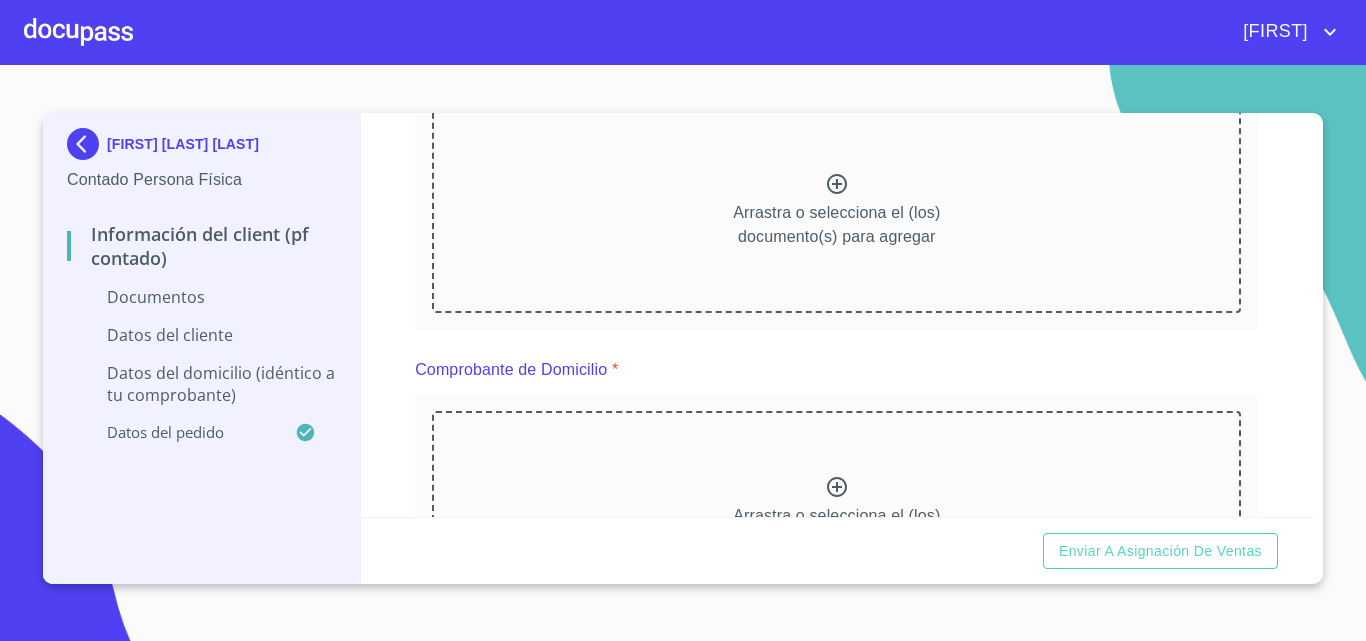 scroll, scrollTop: 200, scrollLeft: 0, axis: vertical 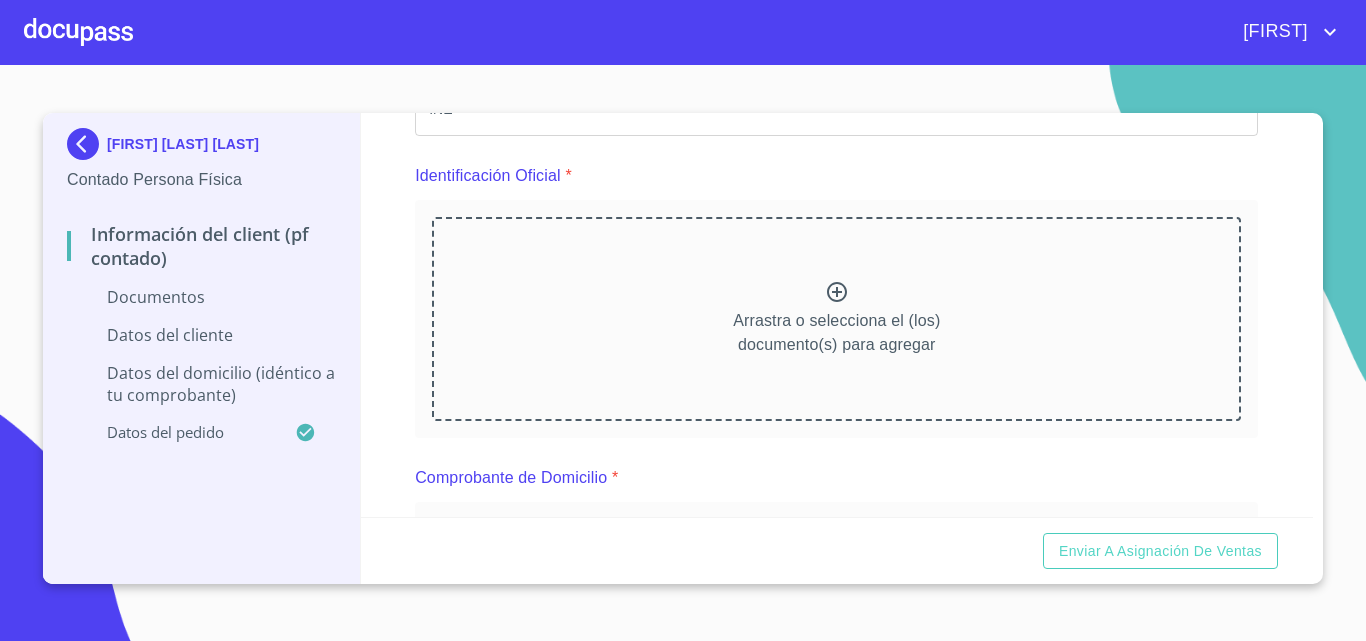click 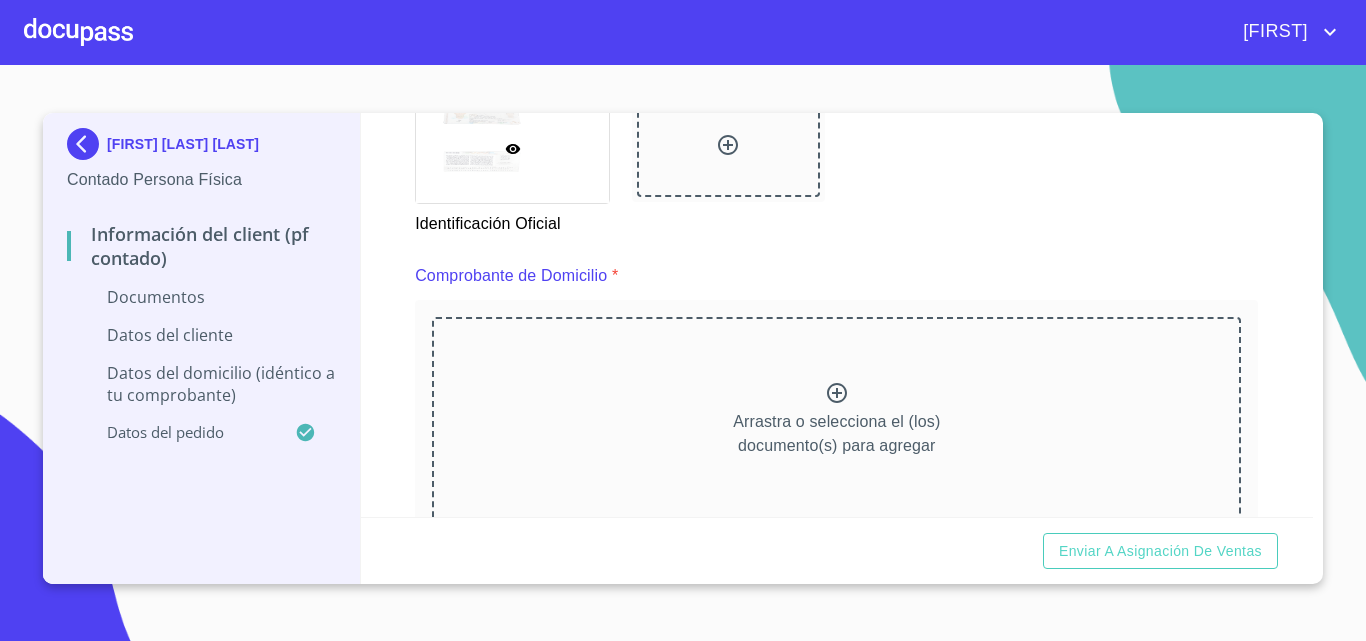 scroll, scrollTop: 1100, scrollLeft: 0, axis: vertical 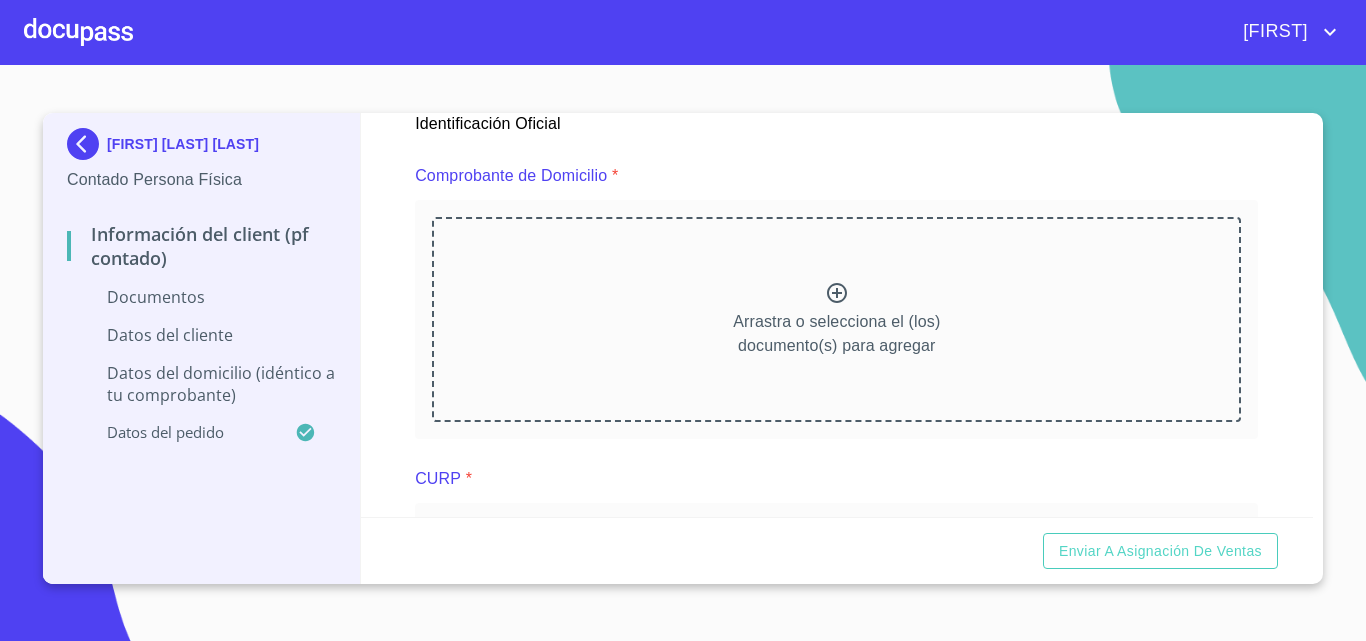 click on "Arrastra o selecciona el (los) documento(s) para agregar" at bounding box center (836, 319) 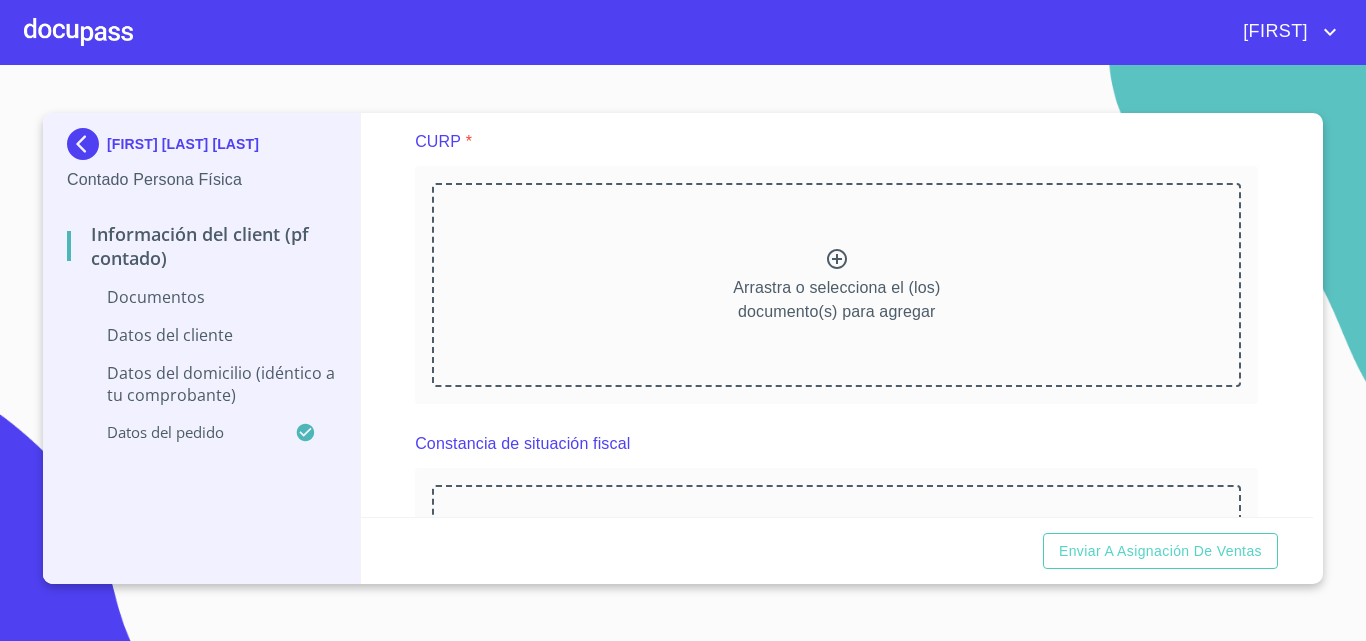 scroll, scrollTop: 2000, scrollLeft: 0, axis: vertical 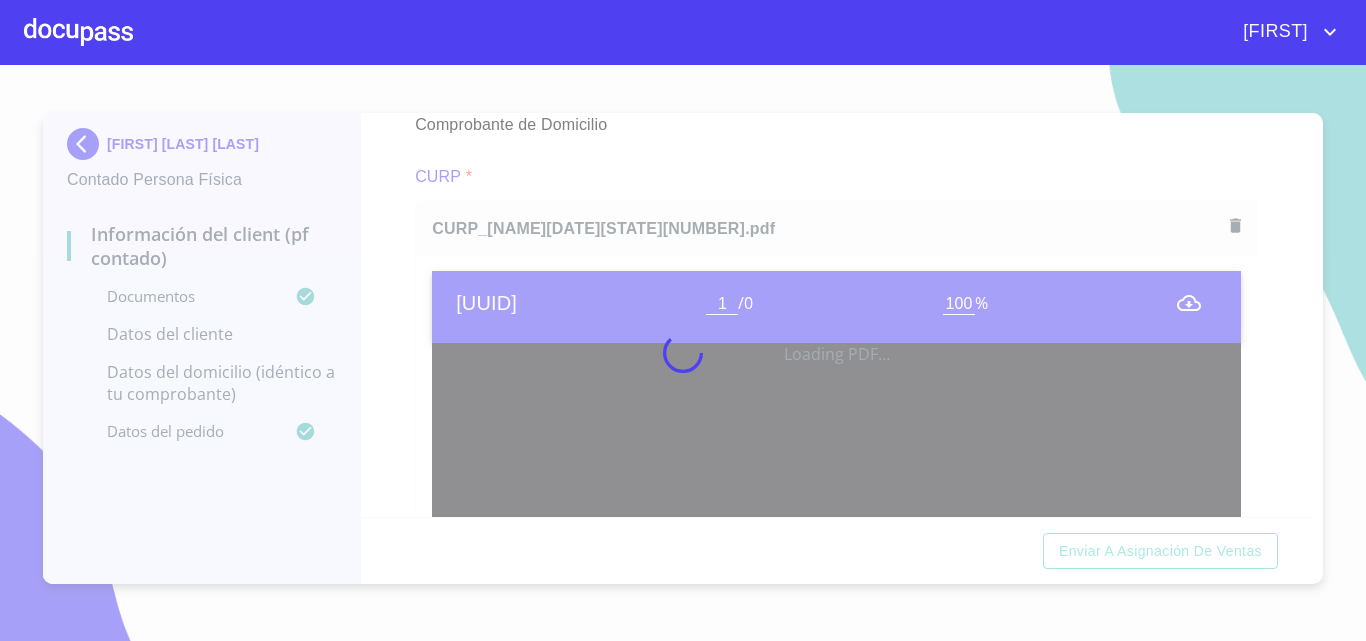 click at bounding box center [683, 353] 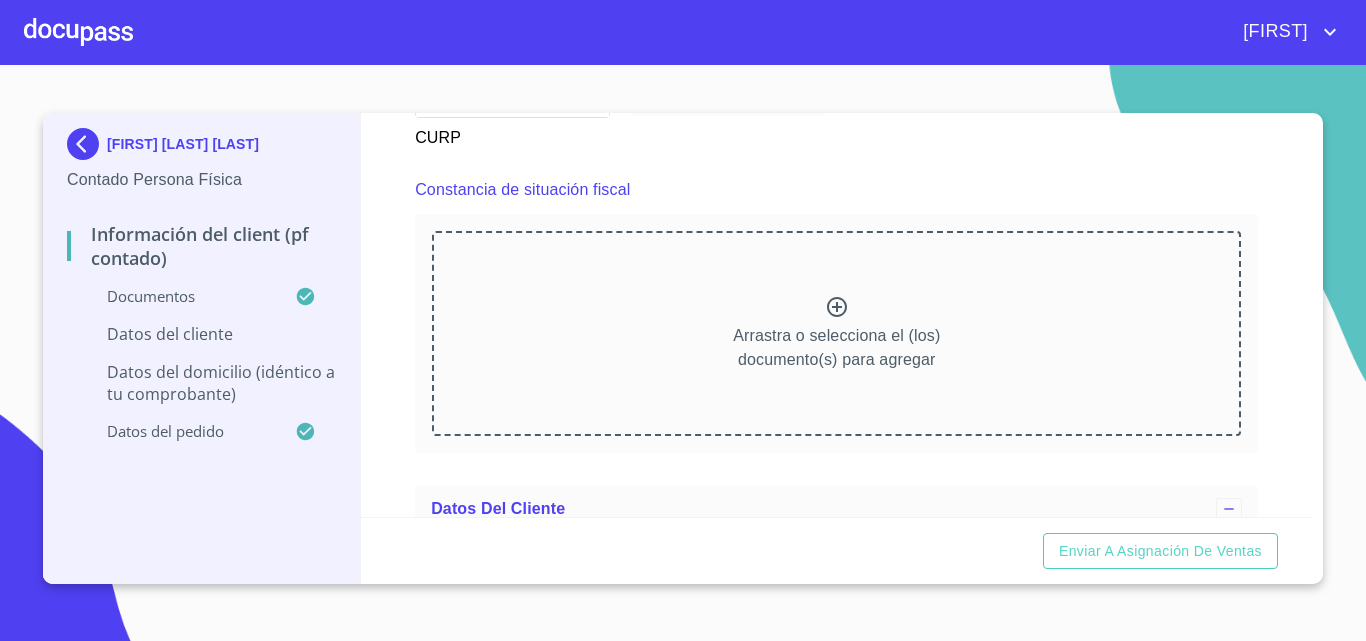 scroll, scrollTop: 2900, scrollLeft: 0, axis: vertical 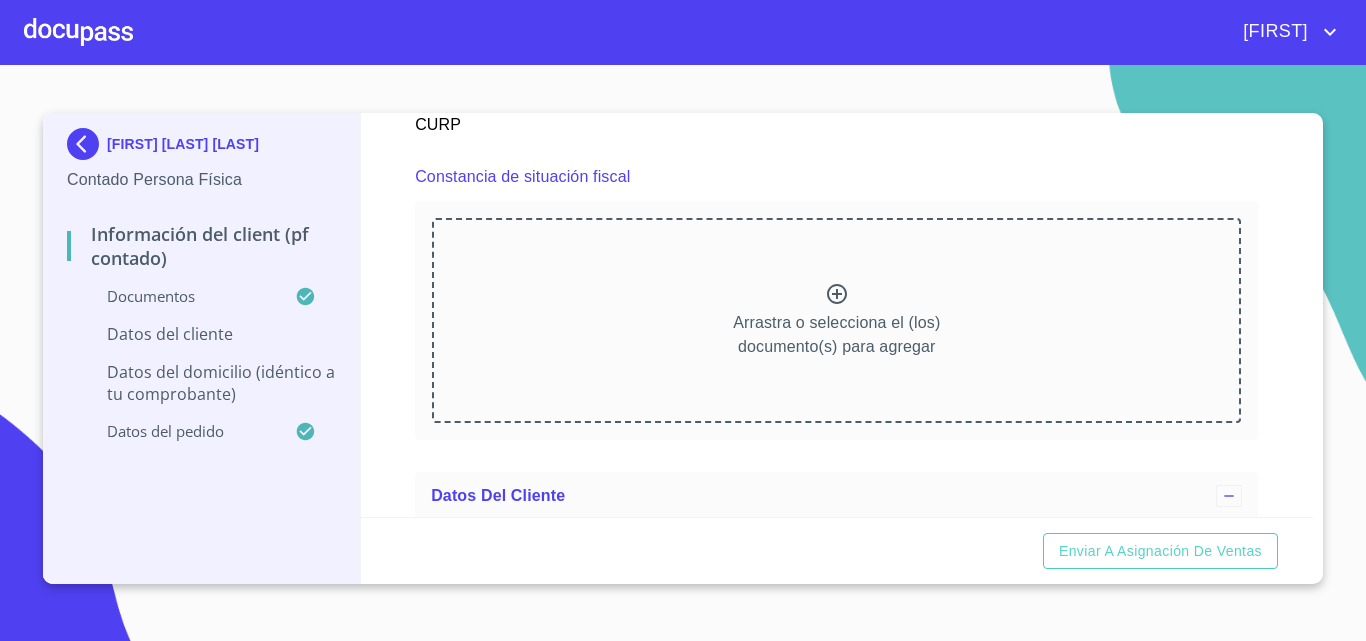 click 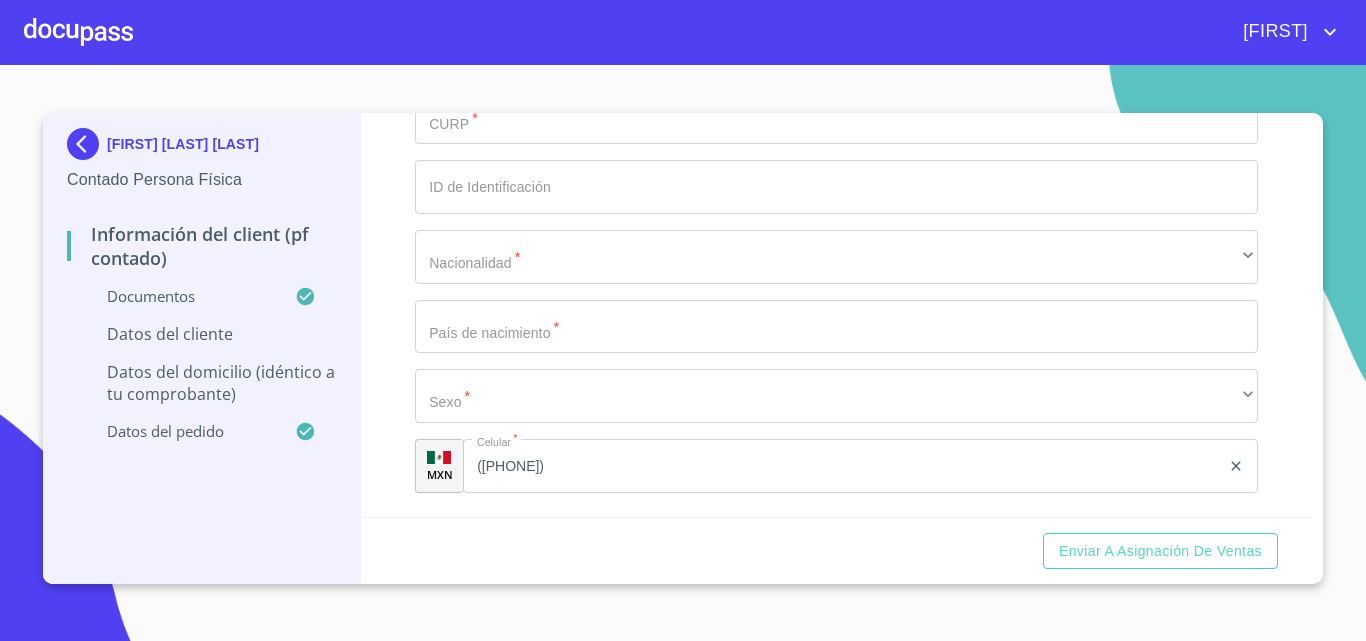 scroll, scrollTop: 3800, scrollLeft: 0, axis: vertical 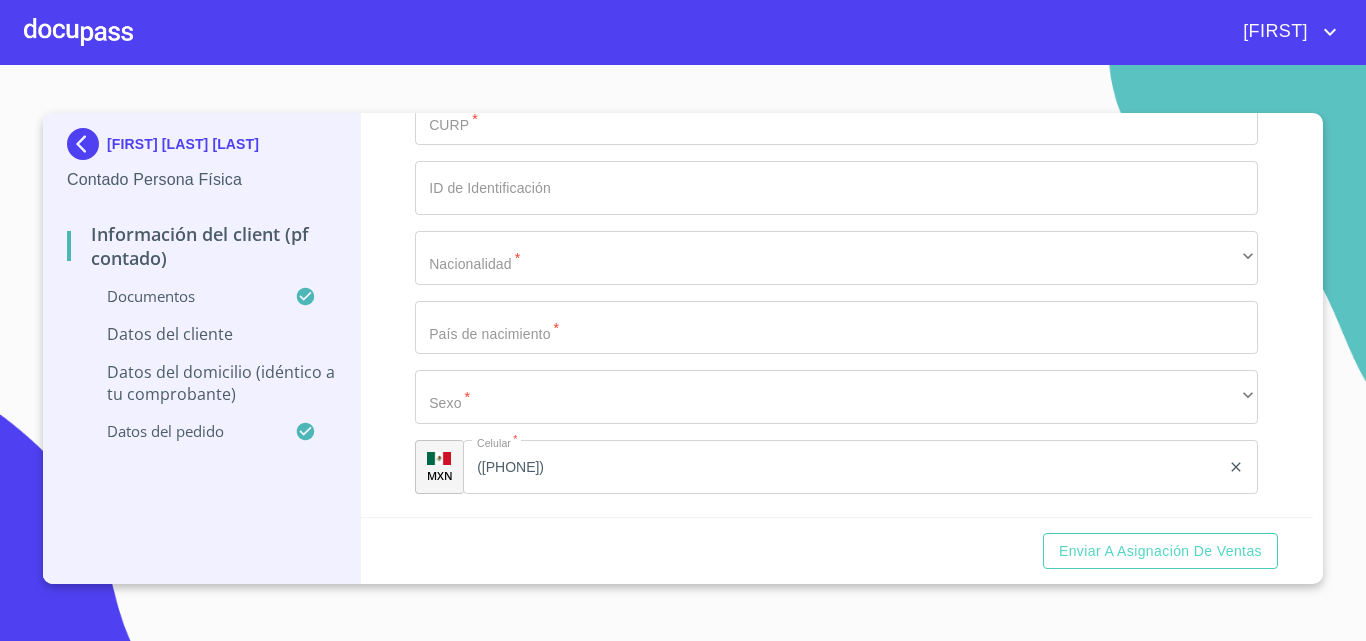 click 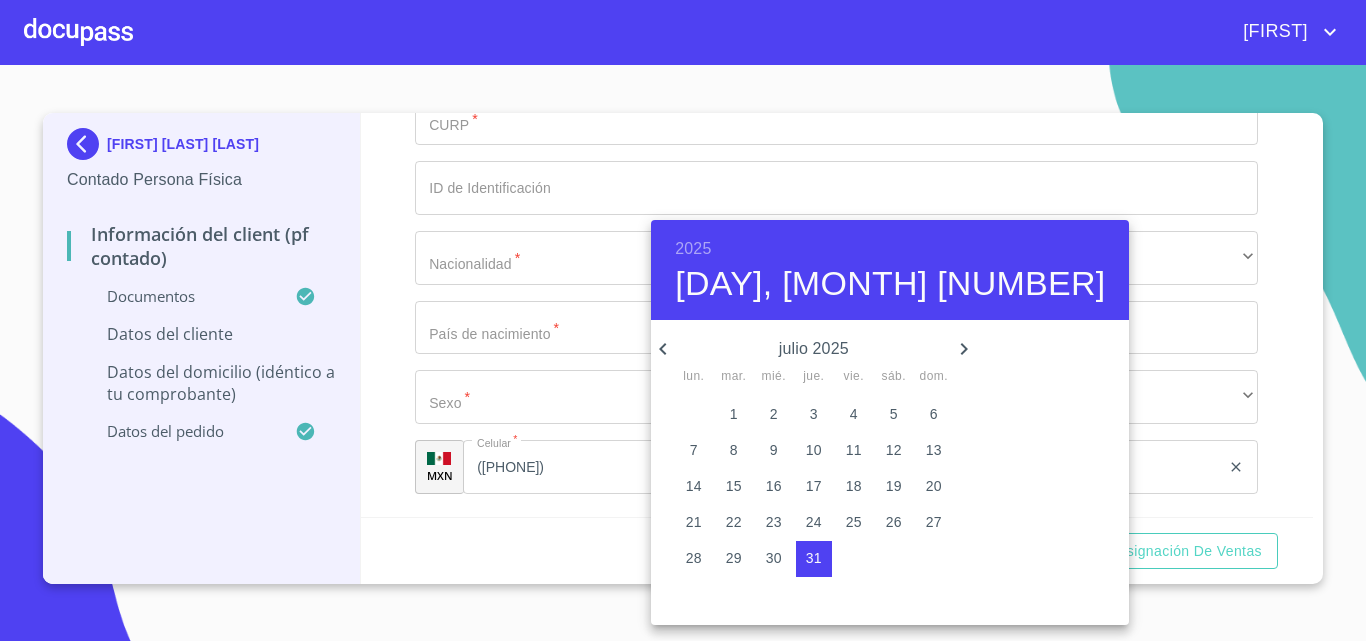 click on "1" at bounding box center (734, 414) 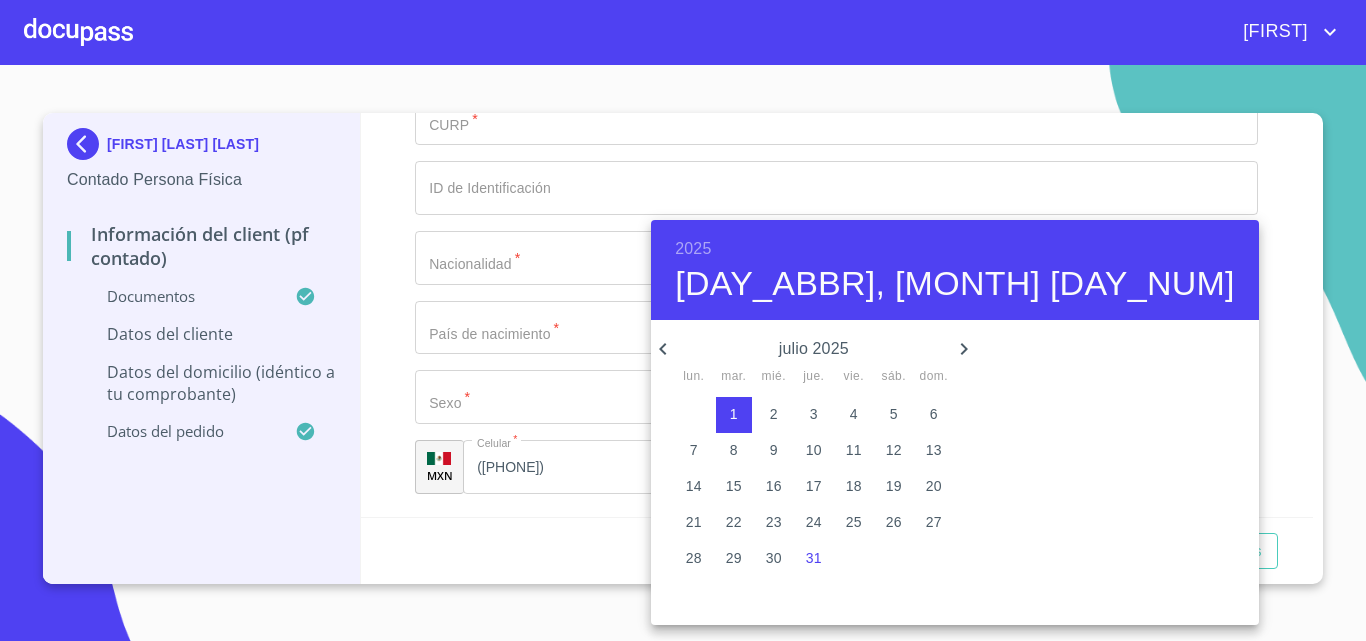 click at bounding box center (683, 320) 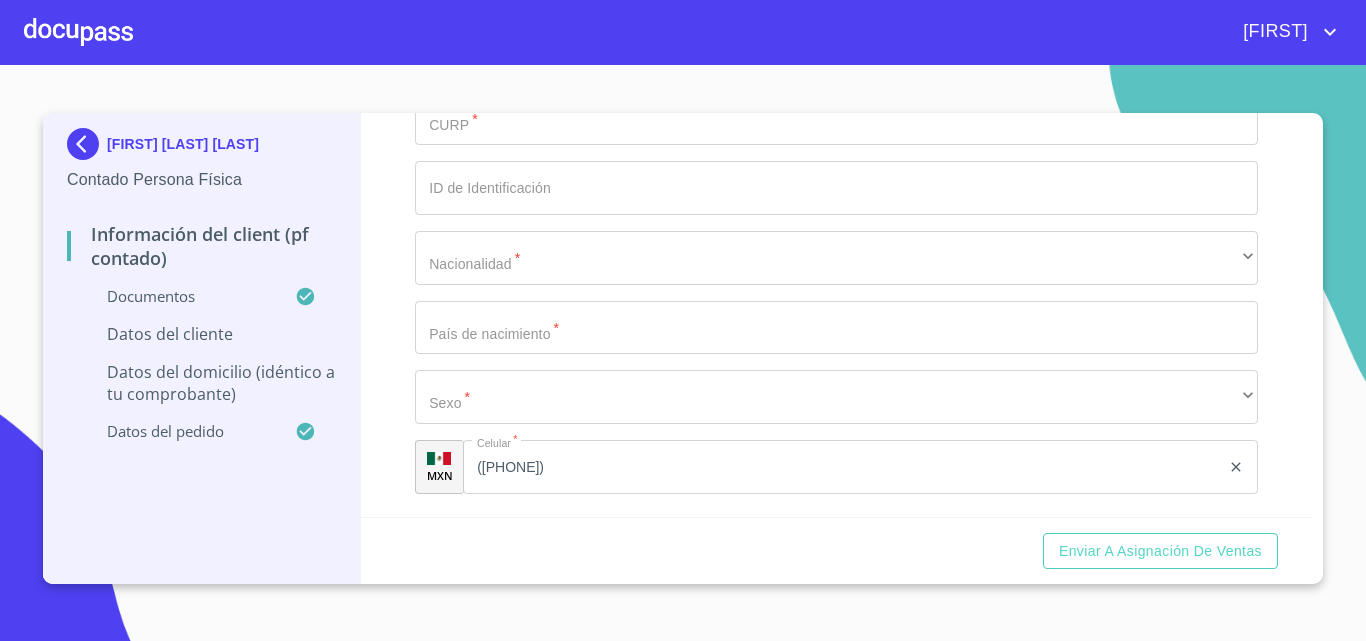 drag, startPoint x: 491, startPoint y: 359, endPoint x: 524, endPoint y: 373, distance: 35.846897 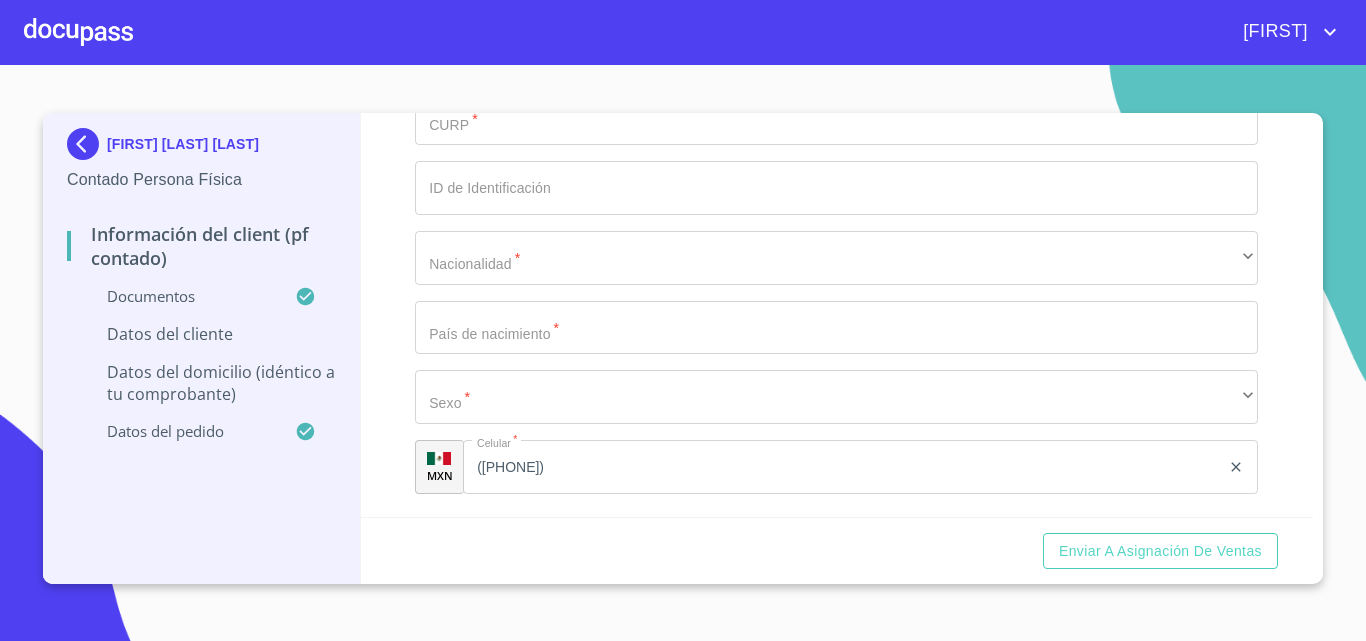 click on "Documento de identificación.   *" at bounding box center (836, 49) 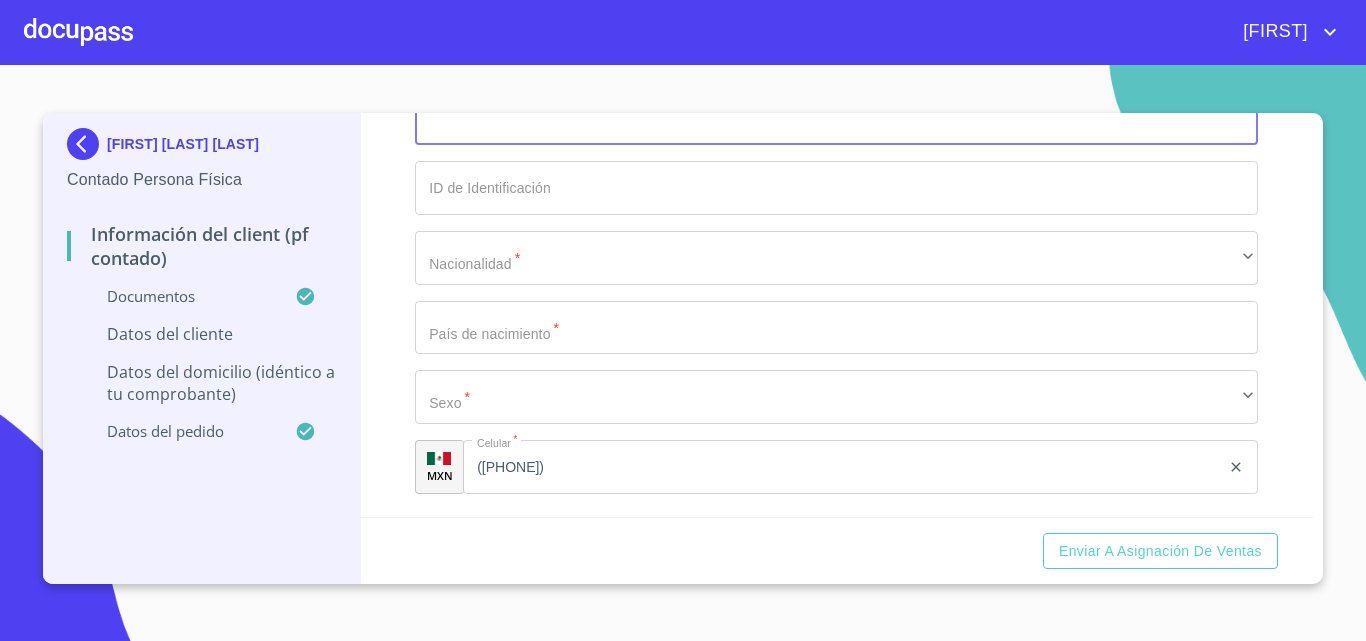 paste on "[CURP]" 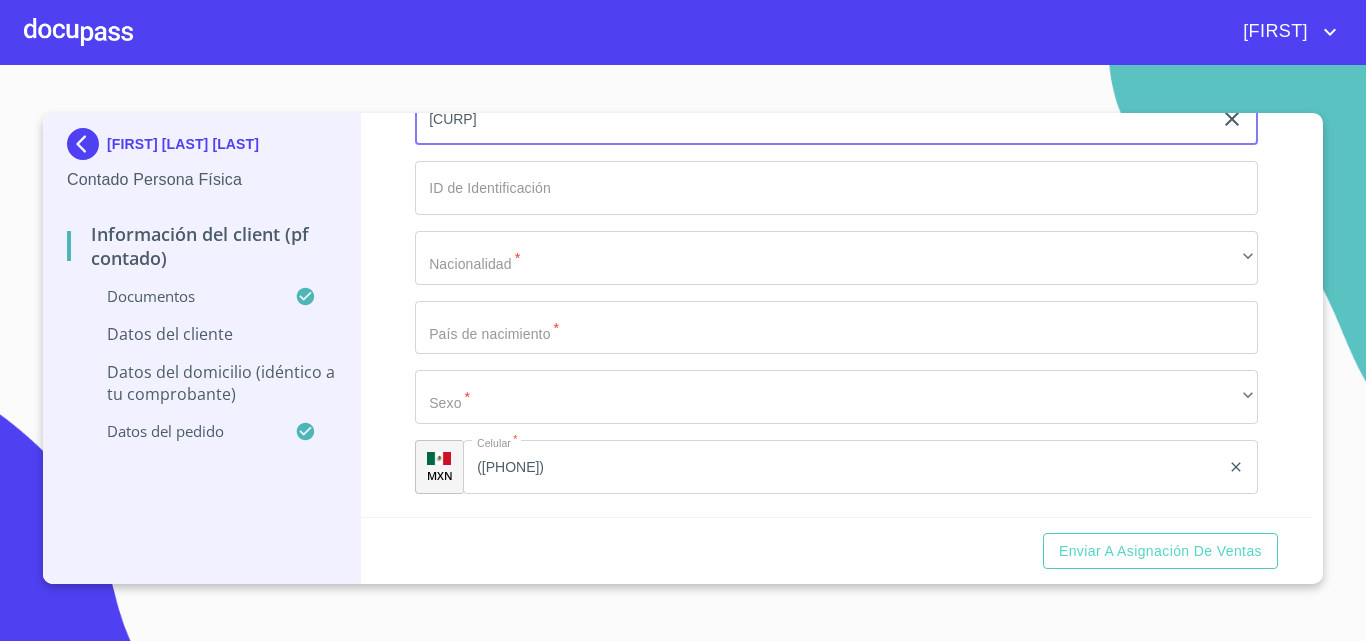 type on "[CURP]" 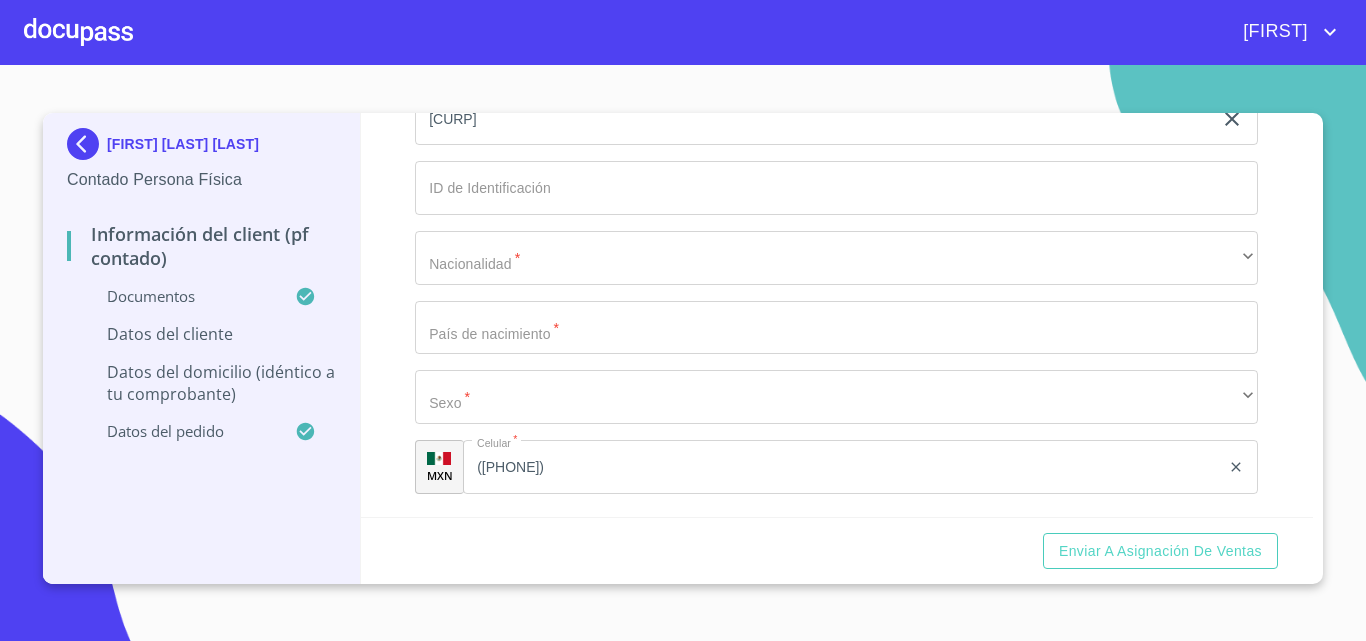 click on "Información del Client (PF contado) Documentos Documento de identificación. * Identificación Oficial * Identificación Oficial [UUID] 1 / 1 100 % Identificación Oficial Comprobante de Domicilio * Comprobante de Domicilio [UUID] 1 / 12 100 % Página 1 de 12 [NUMBER] [NUMBER] [NUMBER] [NUMBER] [FIRST] [LAST] [STREET] [NUMBER] [STREET] [NEIGHBORHOOD] [CITY], [STATE] C.R.[NUMBER] Estado de Cuenta MiCuenta Período del [DATE] de [MONTH] al [DATE] de [MONTH] del [YEAR] GAT Nominal y Real antes de impuestos No Aplica Interés aplicable o Rendimientos $0.00 Comisiones efectivamente cobradas $165.00 1 Fecha de Corte 13 de [MONTH] de [YEAR] Número de contrato [NUMBER] Número de sucursal [NUMBER] Número de cuenta de cheques [NUMBER] Número de Tarjeta de Débito [NUMBER] CLABE Interbancaria [NUMBER] Número de cliente [NUMBER] RFC [RFC] Resumen En Pesos Moneda Nacional Saldo anterior 2,297.78 Depósitos" at bounding box center [837, 315] 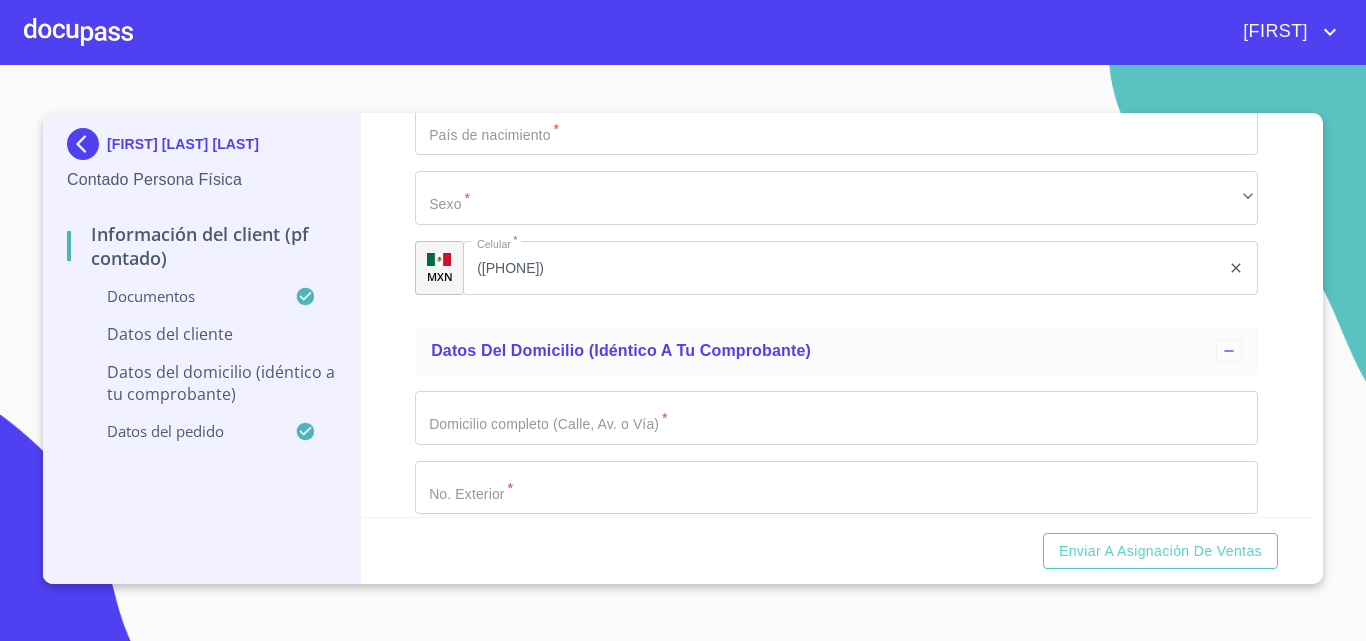 scroll, scrollTop: 4000, scrollLeft: 0, axis: vertical 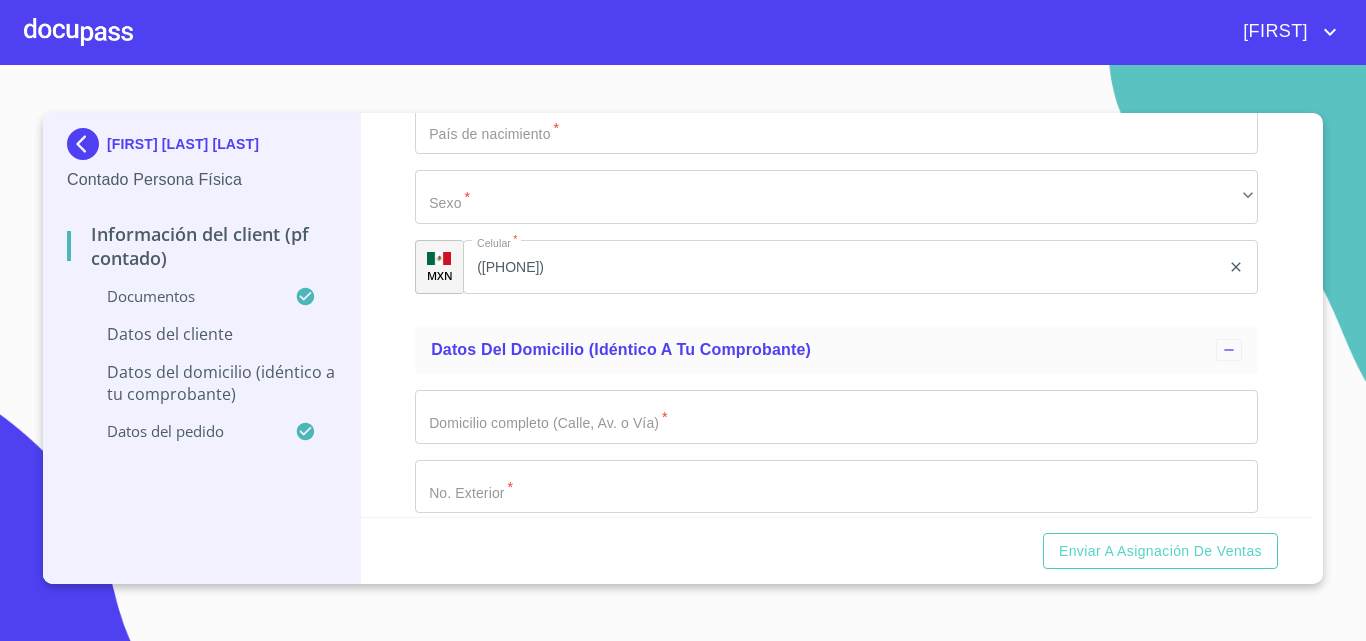 click on "Documento de identificación.   *" at bounding box center (813, -499) 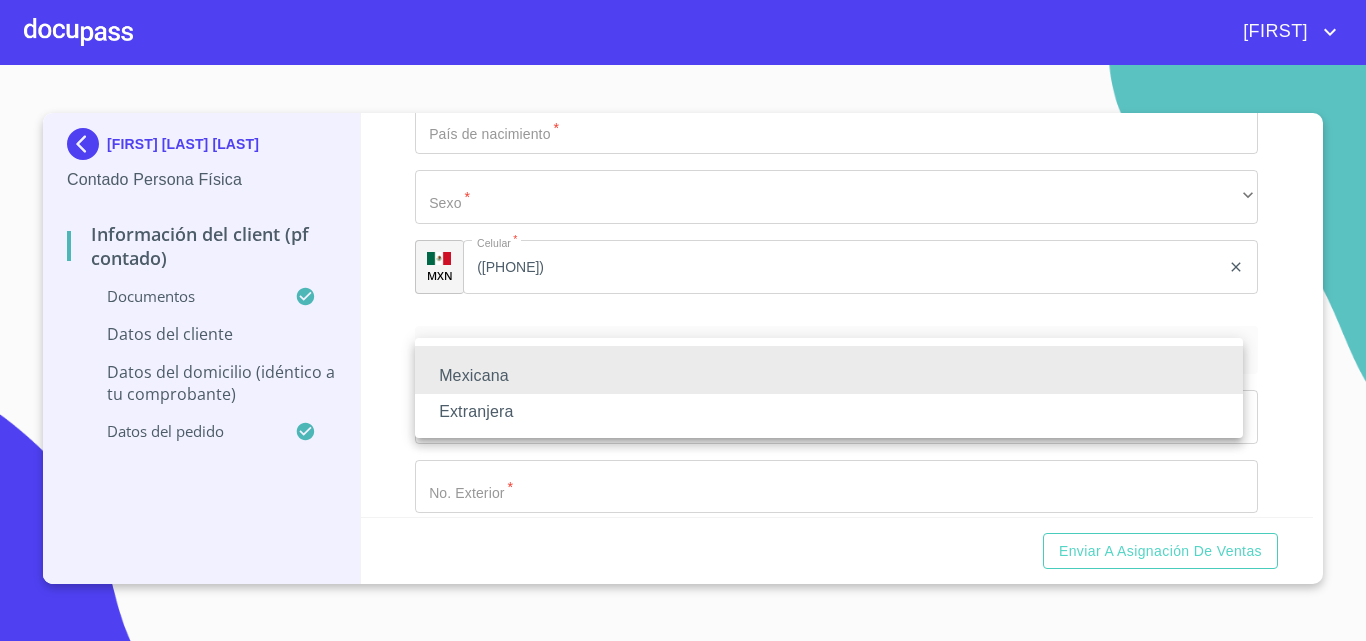 type 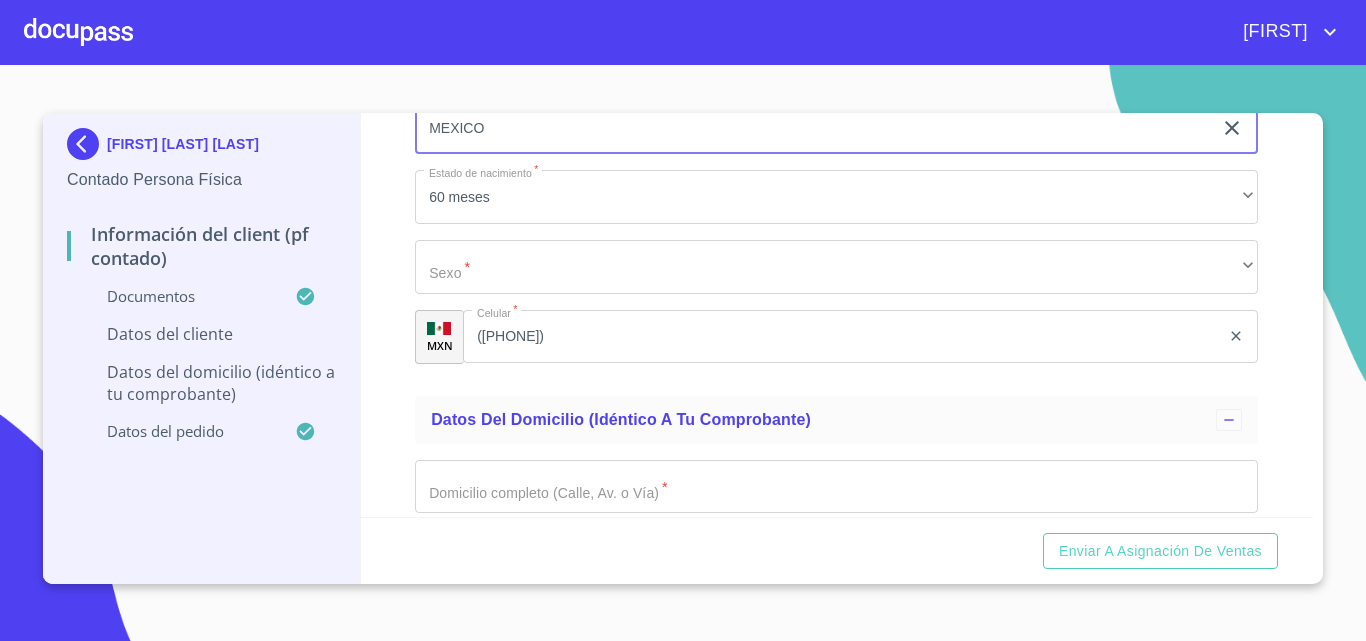 type on "MEXICO" 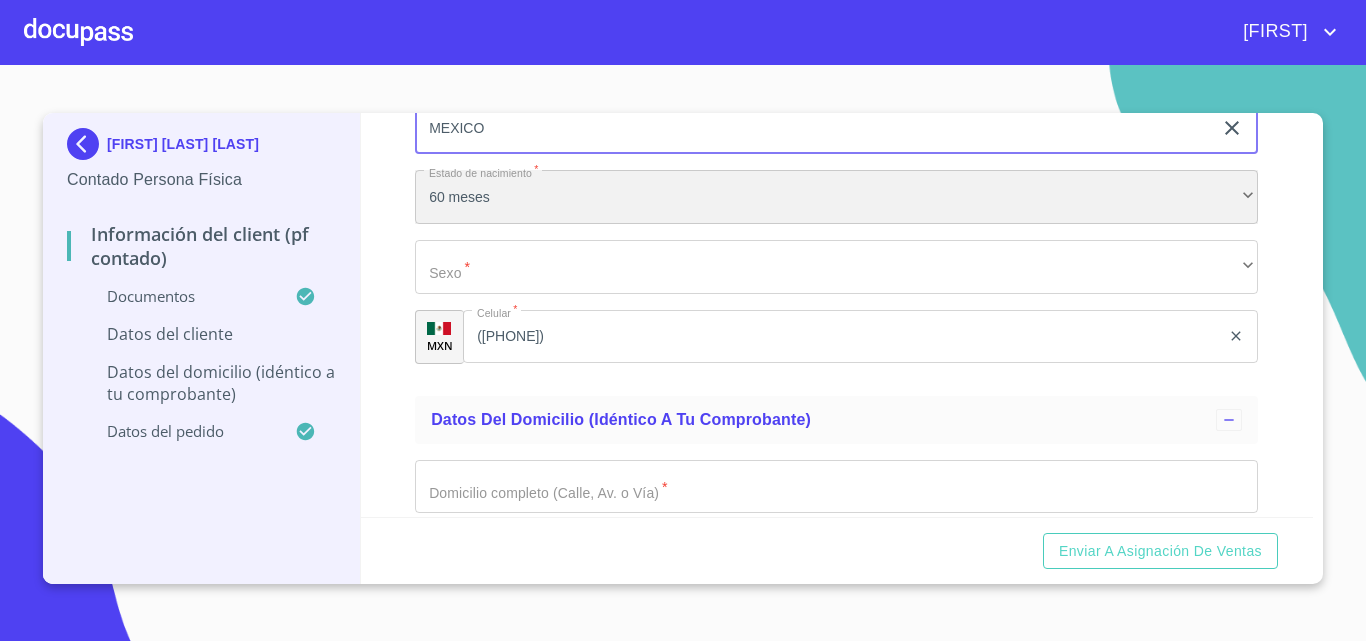 scroll, scrollTop: 4011, scrollLeft: 0, axis: vertical 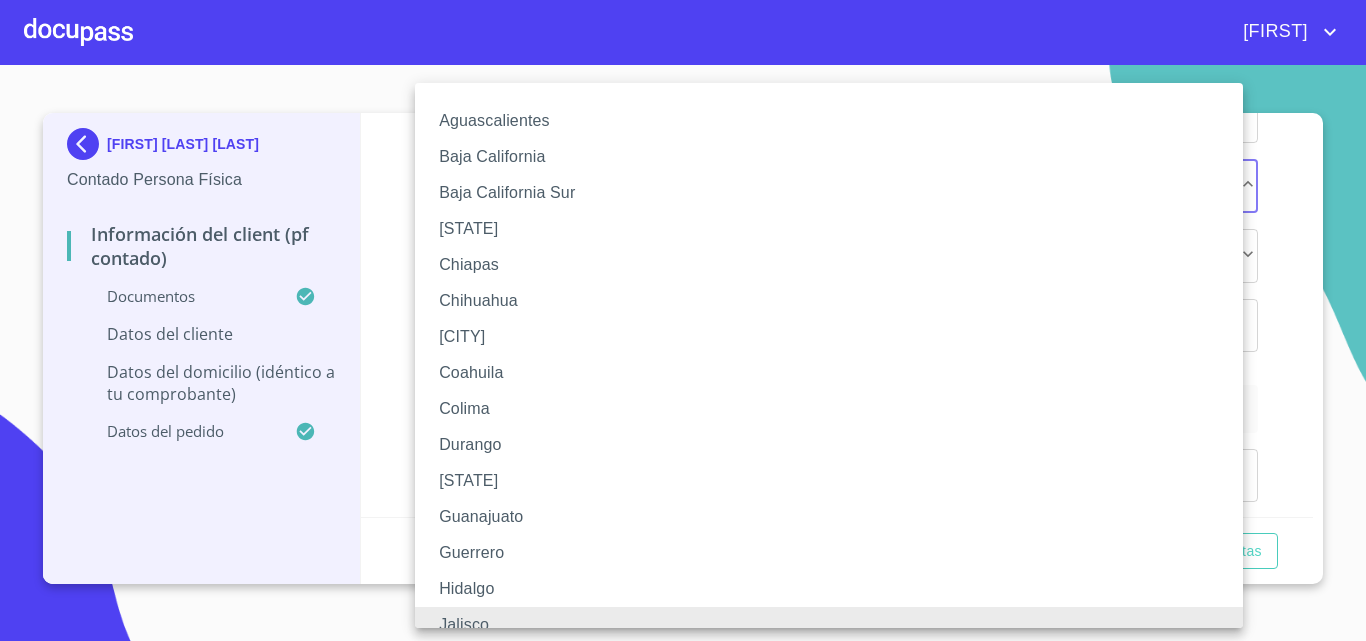type 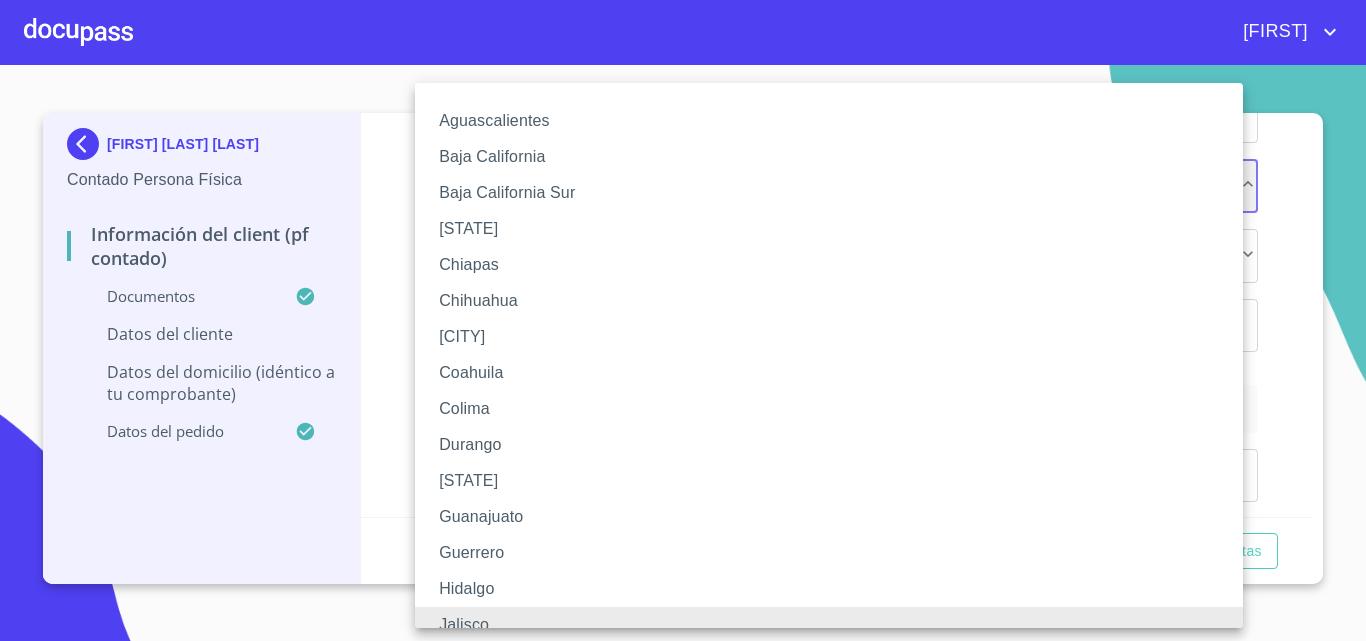 scroll, scrollTop: 14, scrollLeft: 0, axis: vertical 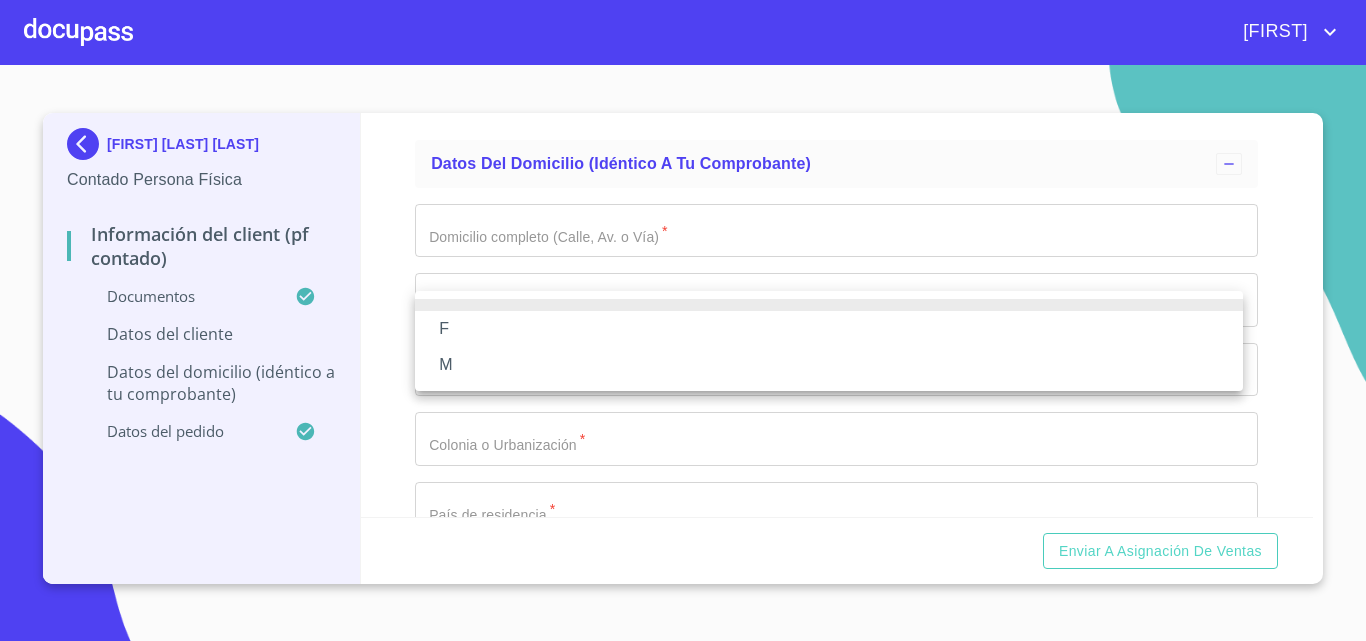 type 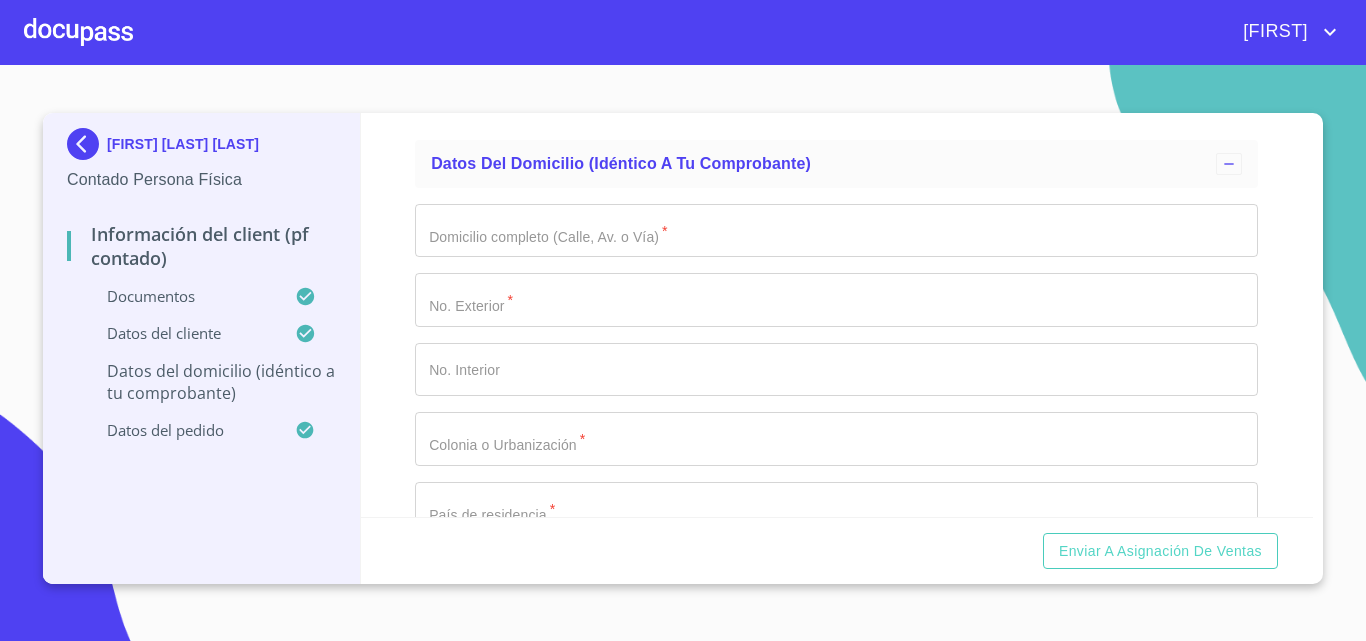 click on "Información del Client (PF contado) Documentos Documento de identificación. * Identificación Oficial * Identificación Oficial [UUID] 1 / 1 100 % Identificación Oficial Comprobante de Domicilio * Comprobante de Domicilio [UUID] 1 / 12 100 % Página 1 de 12 [NUMBER] [NUMBER] [NUMBER] [NUMBER] [FIRST] [LAST] [STREET] [NUMBER] [STREET] [NEIGHBORHOOD] [CITY], [STATE] C.R.[NUMBER] Estado de Cuenta MiCuenta Período del [DATE] de [MONTH] al [DATE] de [MONTH] del [YEAR] GAT Nominal y Real antes de impuestos No Aplica Interés aplicable o Rendimientos $0.00 Comisiones efectivamente cobradas $165.00 1 Fecha de Corte 13 de [MONTH] de [YEAR] Número de contrato [NUMBER] Número de sucursal [NUMBER] Número de cuenta de cheques [NUMBER] Número de Tarjeta de Débito [NUMBER] CLABE Interbancaria [NUMBER] Número de cliente [NUMBER] RFC [RFC] Resumen En Pesos Moneda Nacional Saldo anterior 2,297.78 Depósitos" at bounding box center [837, 315] 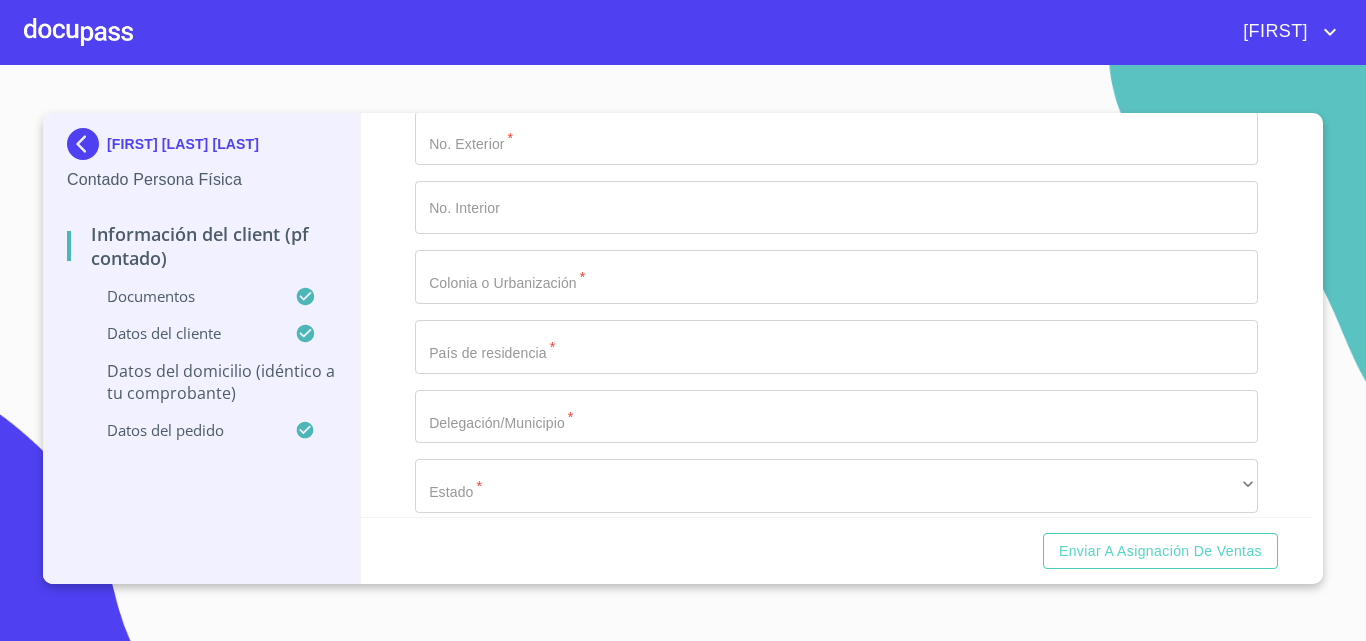scroll, scrollTop: 4556, scrollLeft: 0, axis: vertical 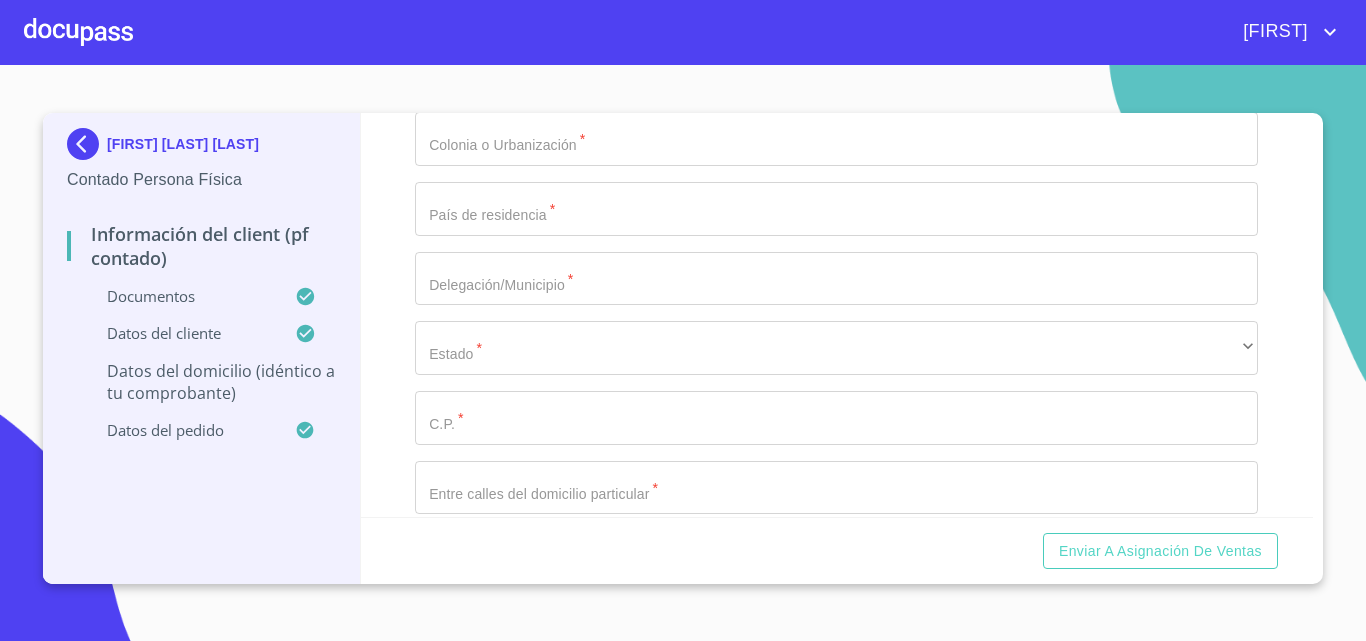 click on "Documento de identificación.   *" at bounding box center [813, -1055] 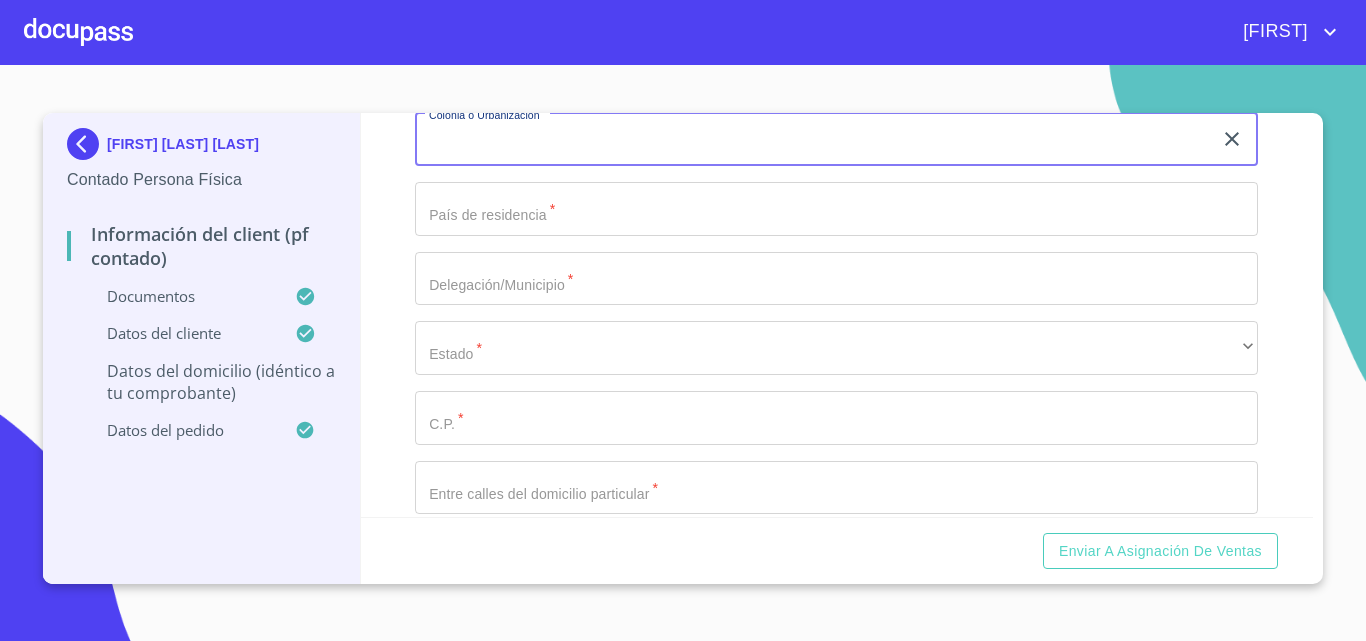 type on "M" 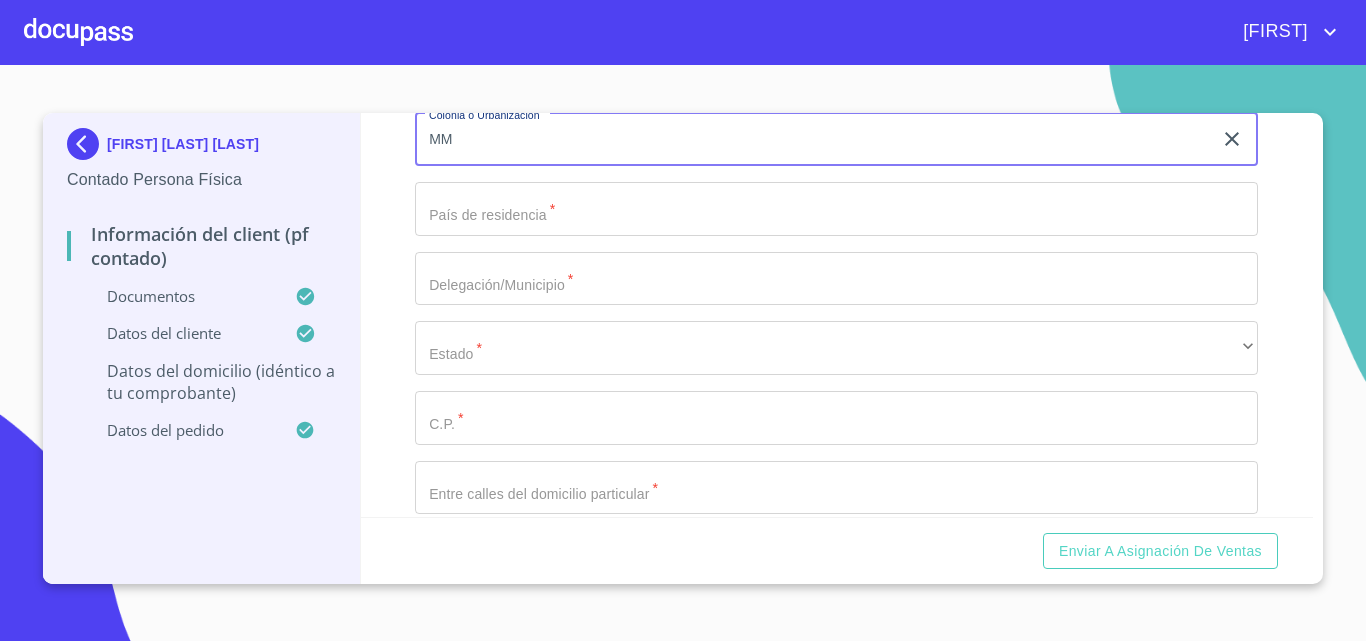 type on "MM" 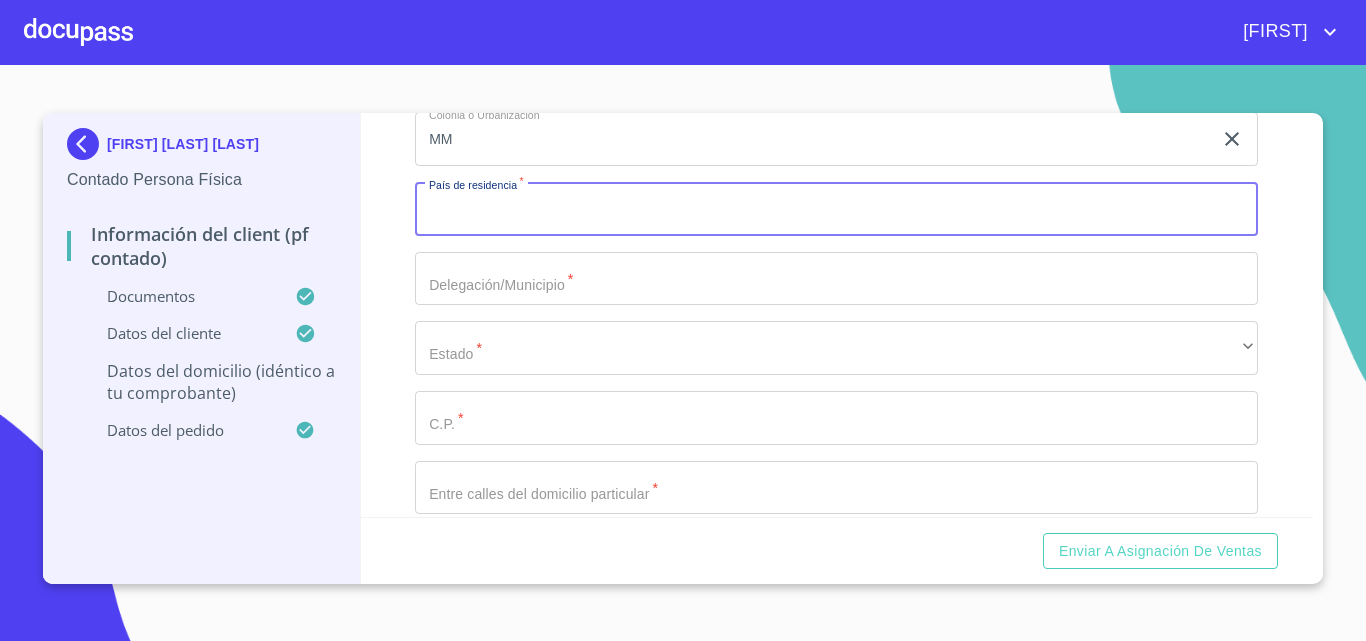scroll, scrollTop: 4579, scrollLeft: 0, axis: vertical 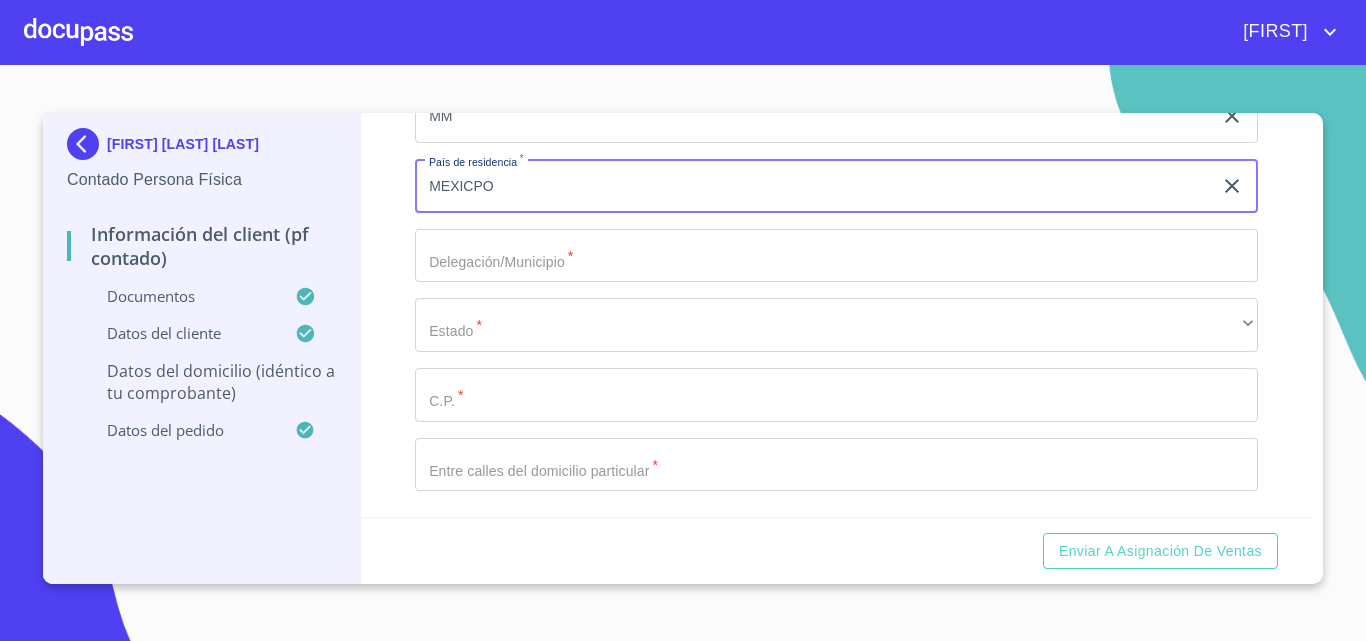type on "MEXICPO" 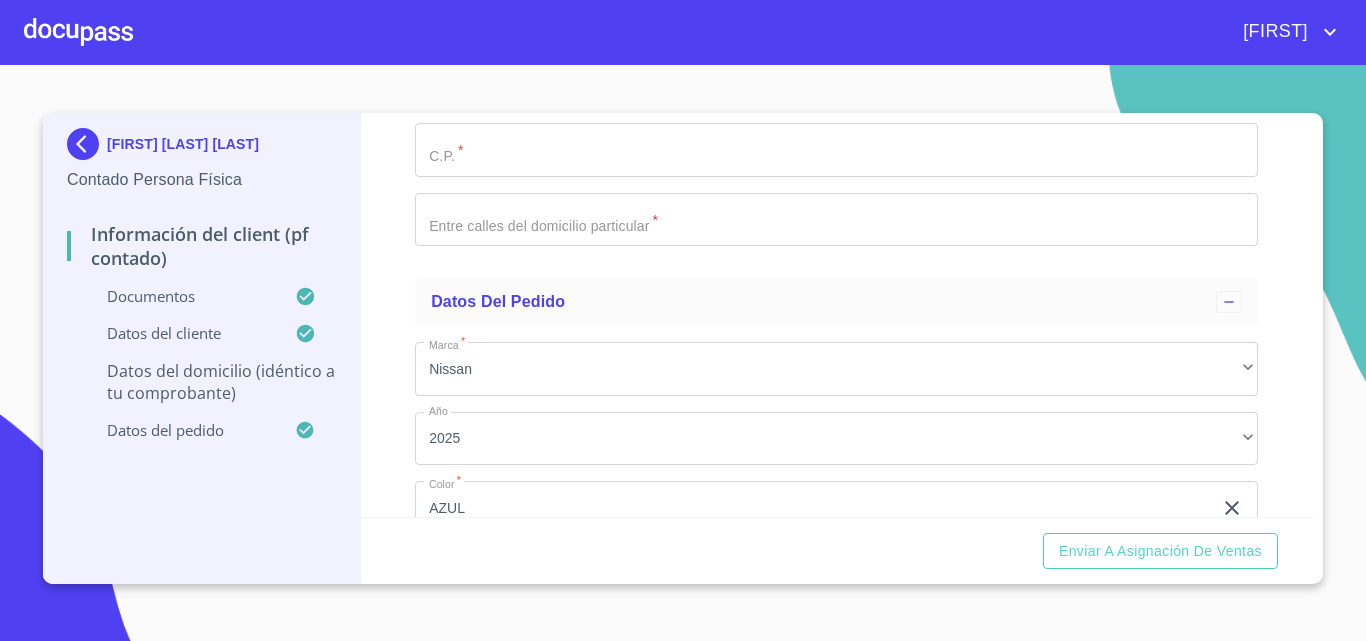 type on "ZAP" 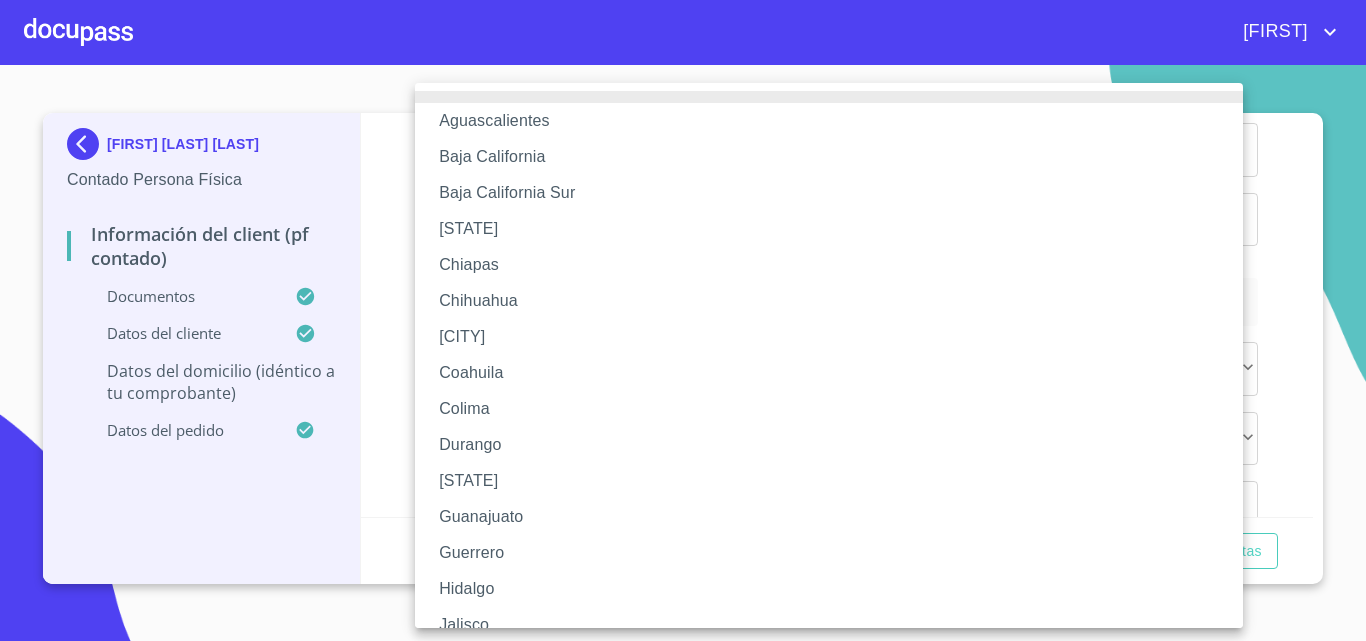 type 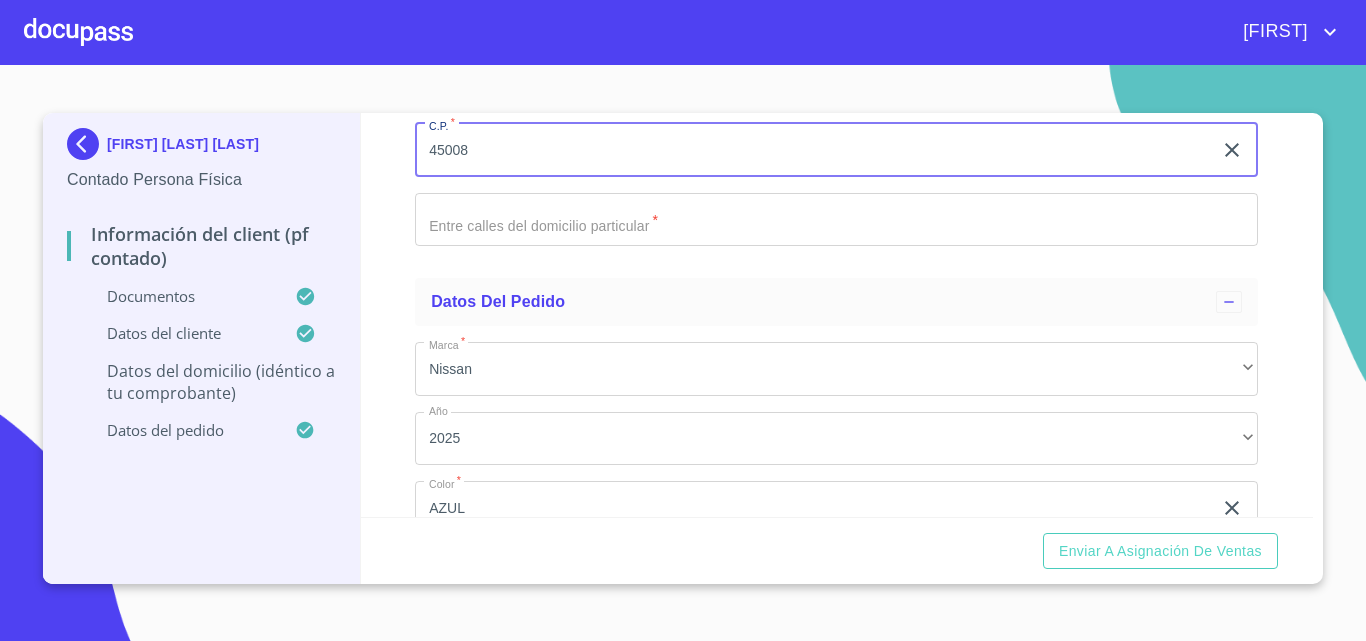 type on "45008" 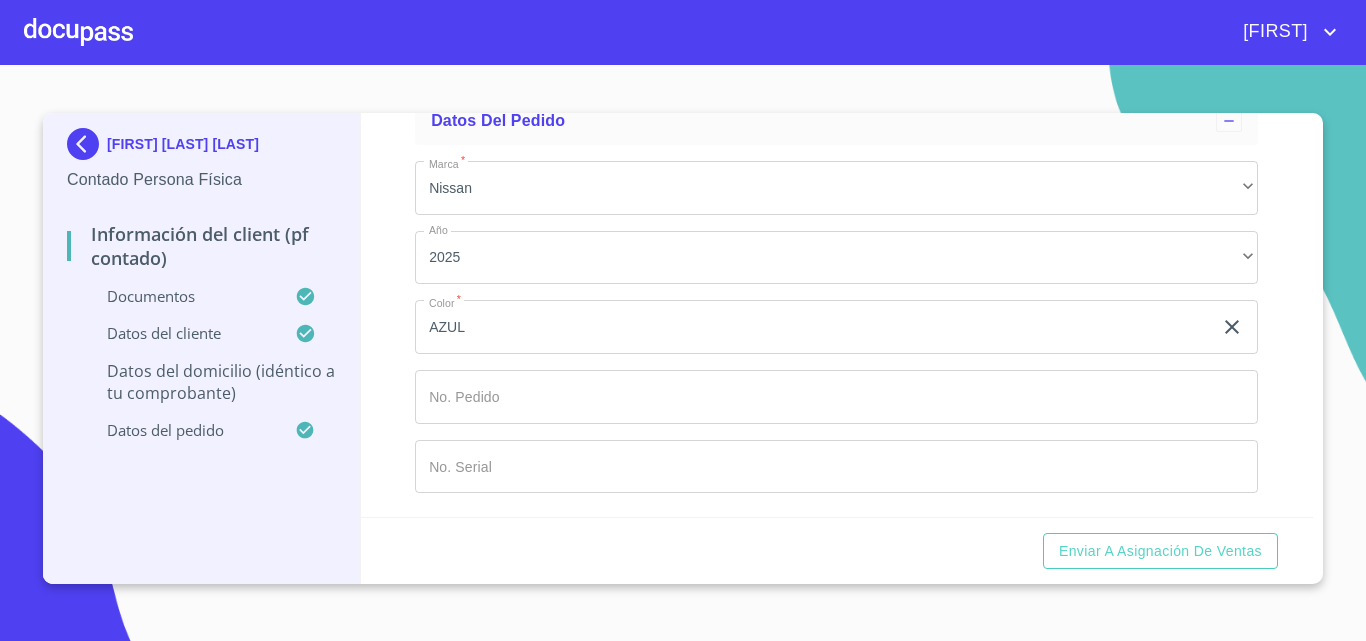 scroll, scrollTop: 5024, scrollLeft: 0, axis: vertical 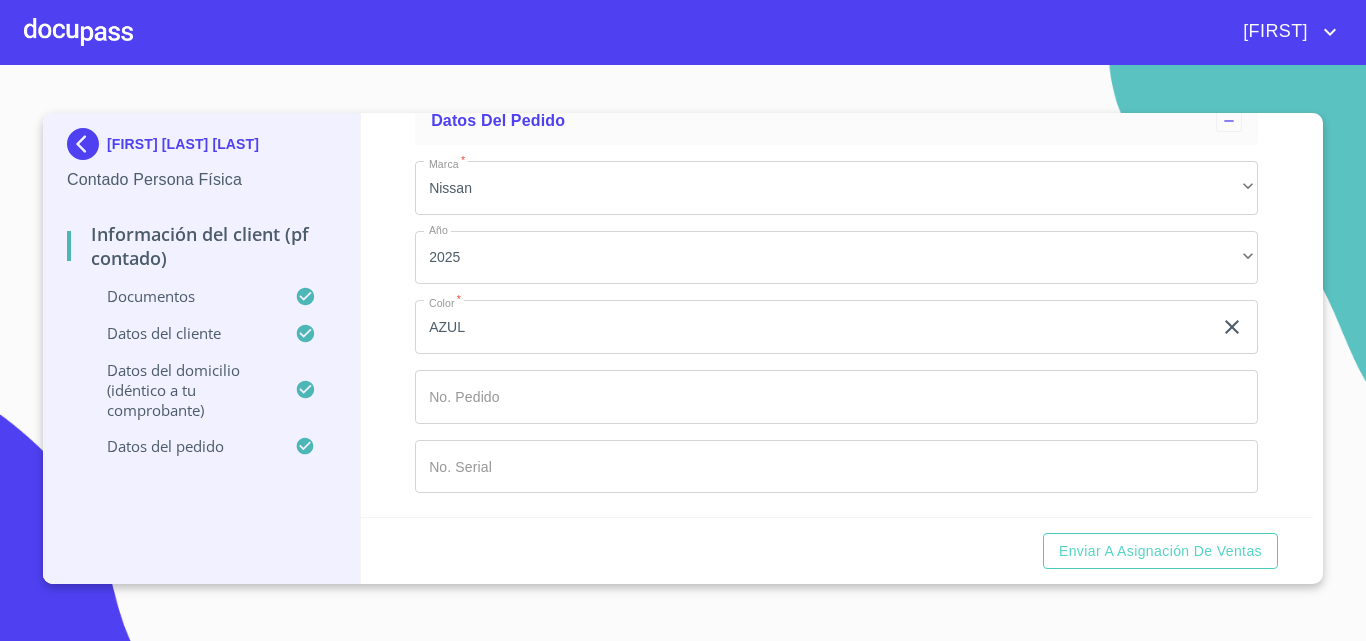 click on "Información del Client (PF contado) Documentos Documento de identificación. * Identificación Oficial * Identificación Oficial [UUID] 1 / 1 100 % Identificación Oficial Comprobante de Domicilio * Comprobante de Domicilio [UUID] 1 / 12 100 % Página 1 de 12 [NUMBER] [NUMBER] [NUMBER] [NUMBER] [FIRST] [LAST] [STREET] [NUMBER] [STREET] [NEIGHBORHOOD] [CITY], [STATE] C.R.[NUMBER] Estado de Cuenta MiCuenta Período del [DATE] de [MONTH] al [DATE] de [MONTH] del [YEAR] GAT Nominal y Real antes de impuestos No Aplica Interés aplicable o Rendimientos $0.00 Comisiones efectivamente cobradas $165.00 1 Fecha de Corte 13 de [MONTH] de [YEAR] Número de contrato [NUMBER] Número de sucursal [NUMBER] Número de cuenta de cheques [NUMBER] Número de Tarjeta de Débito [NUMBER] CLABE Interbancaria [NUMBER] Número de cliente [NUMBER] RFC [RFC] Resumen En Pesos Moneda Nacional Saldo anterior 2,297.78 Depósitos" at bounding box center [837, 315] 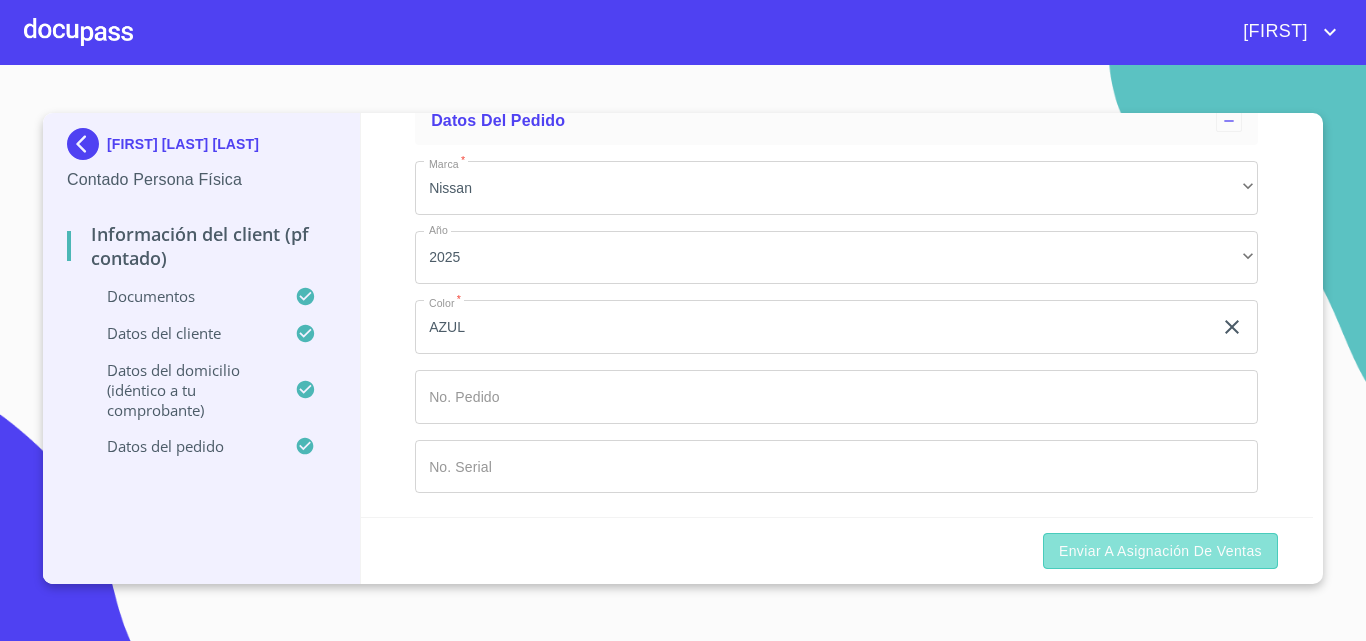 click on "Enviar a Asignación de Ventas" at bounding box center (1160, 551) 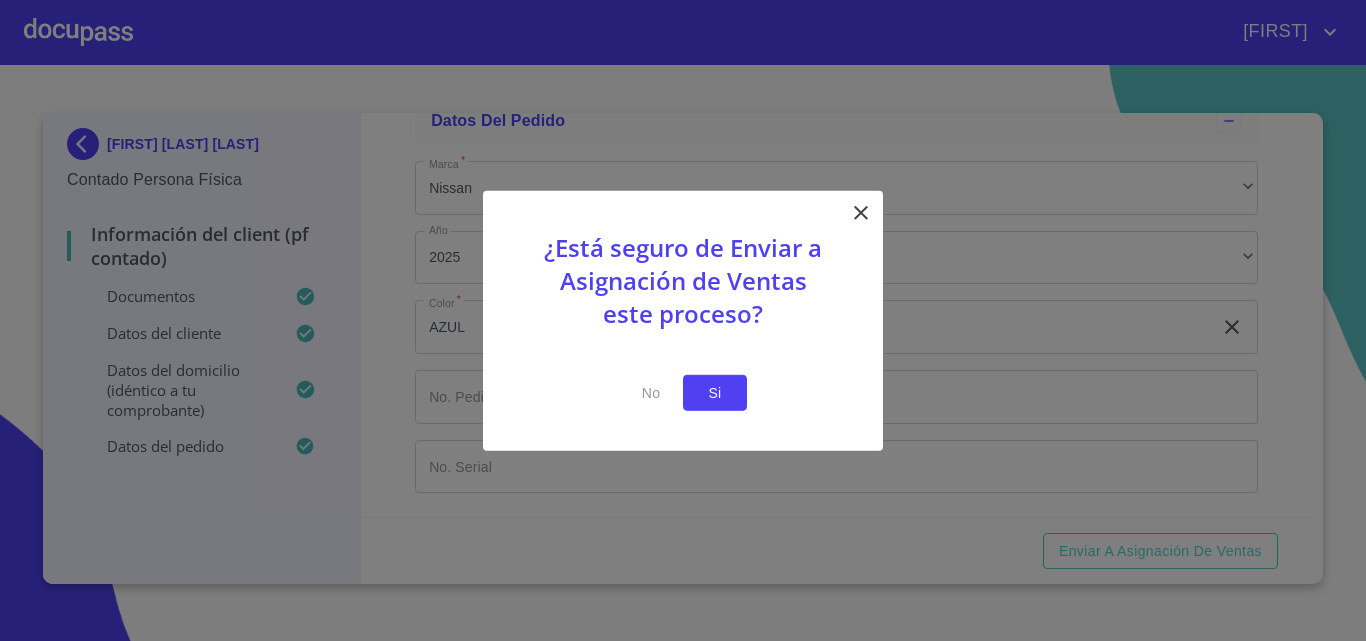 click on "Si" at bounding box center (715, 392) 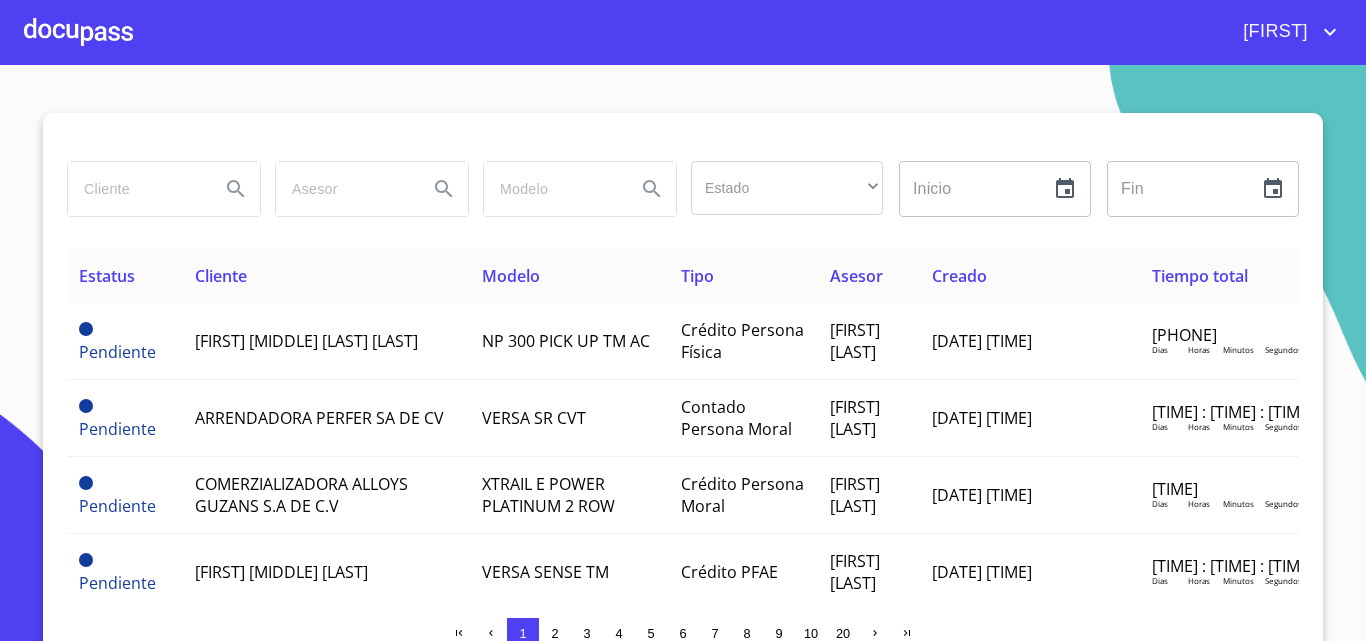 click at bounding box center [78, 32] 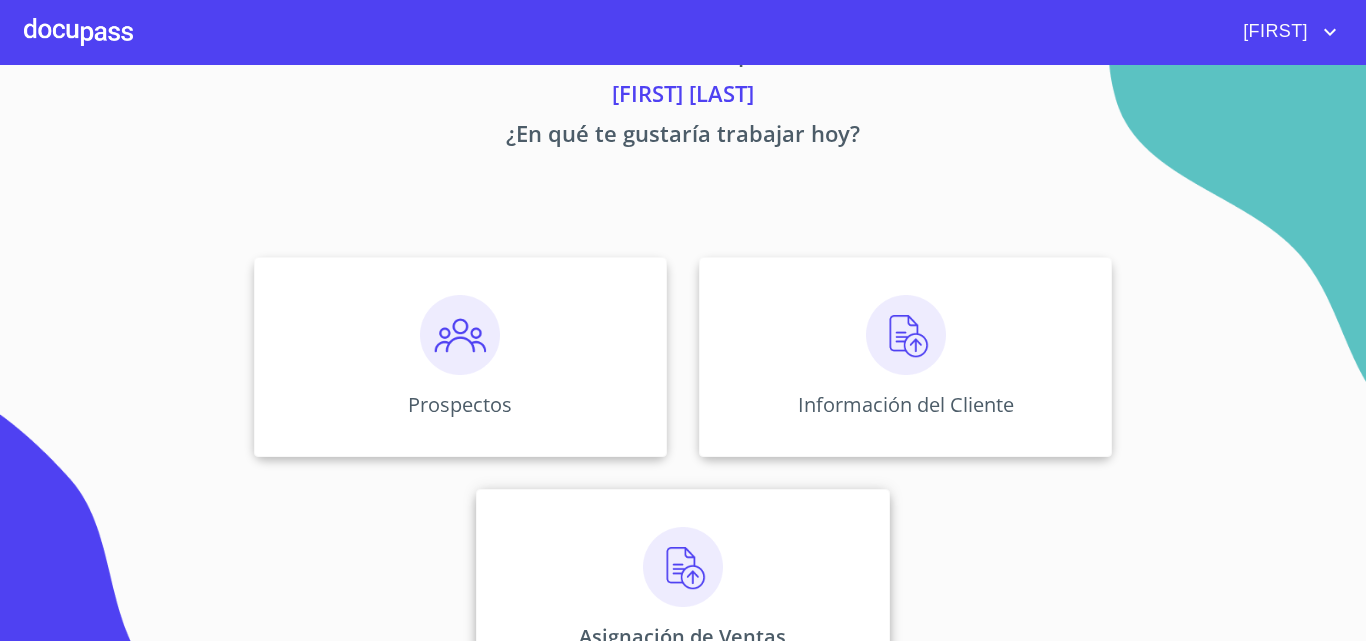 scroll, scrollTop: 132, scrollLeft: 0, axis: vertical 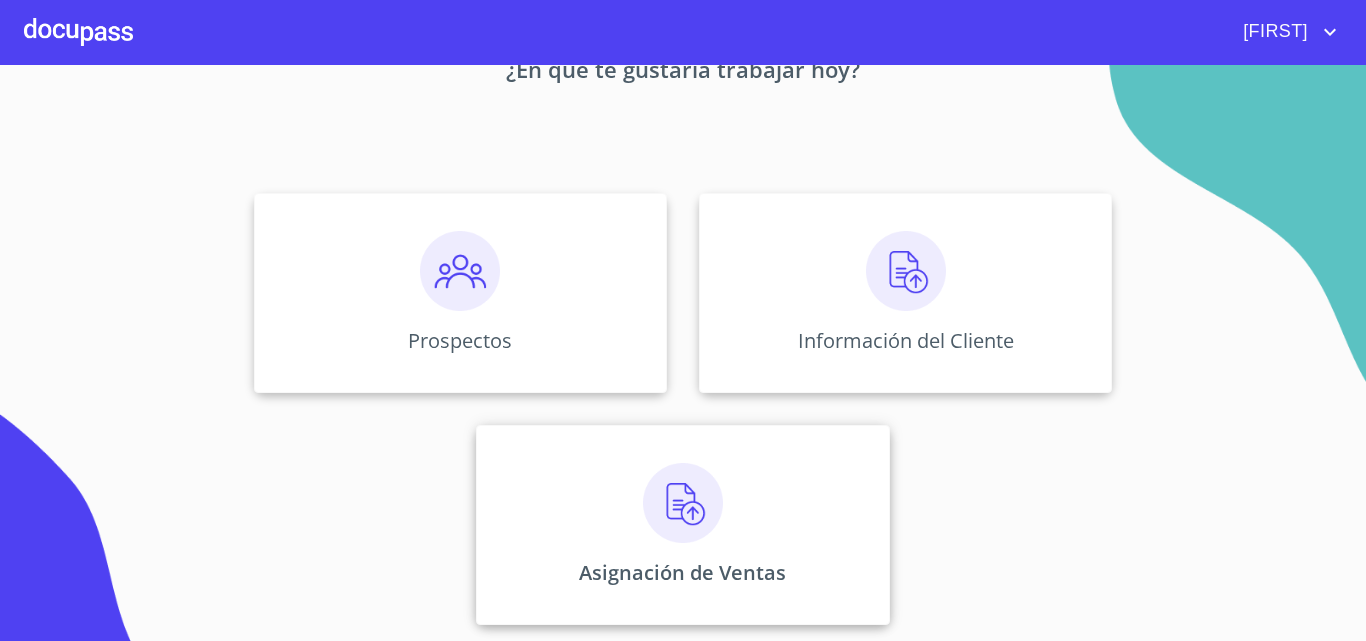 click at bounding box center (683, 503) 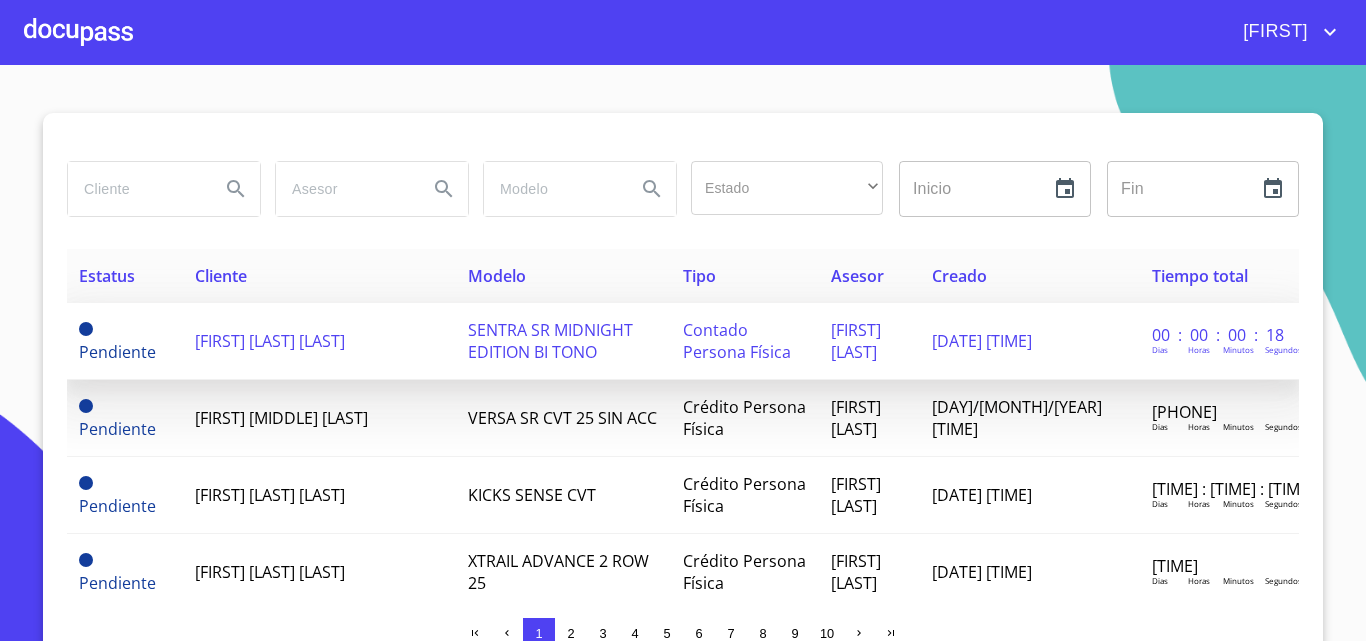 click on "[FIRST] [LAST] [LAST]" at bounding box center (270, 341) 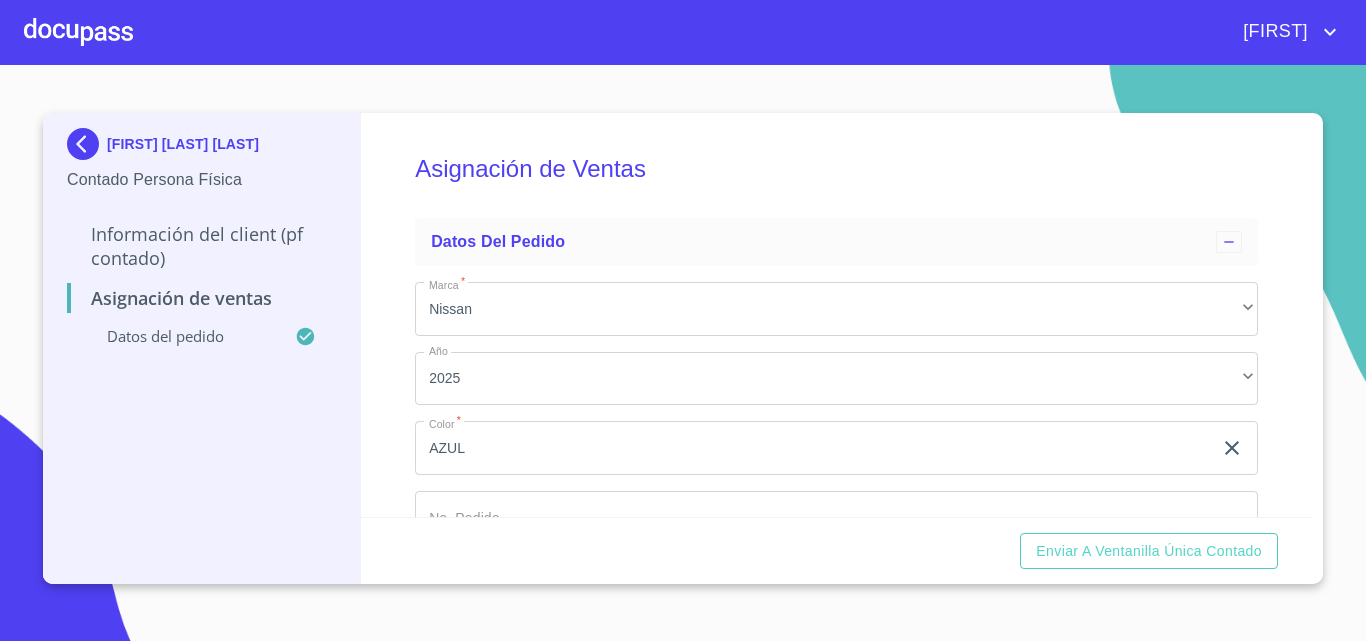 scroll, scrollTop: 136, scrollLeft: 0, axis: vertical 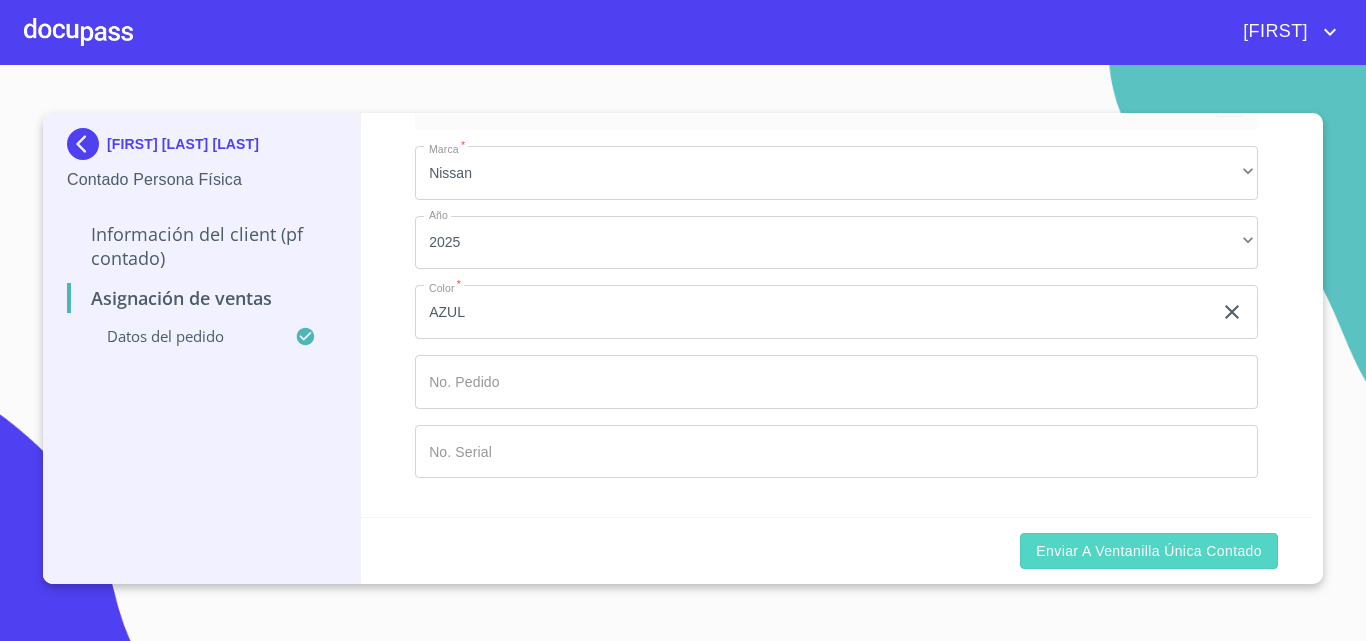 click on "Enviar a Ventanilla única contado" at bounding box center [1149, 551] 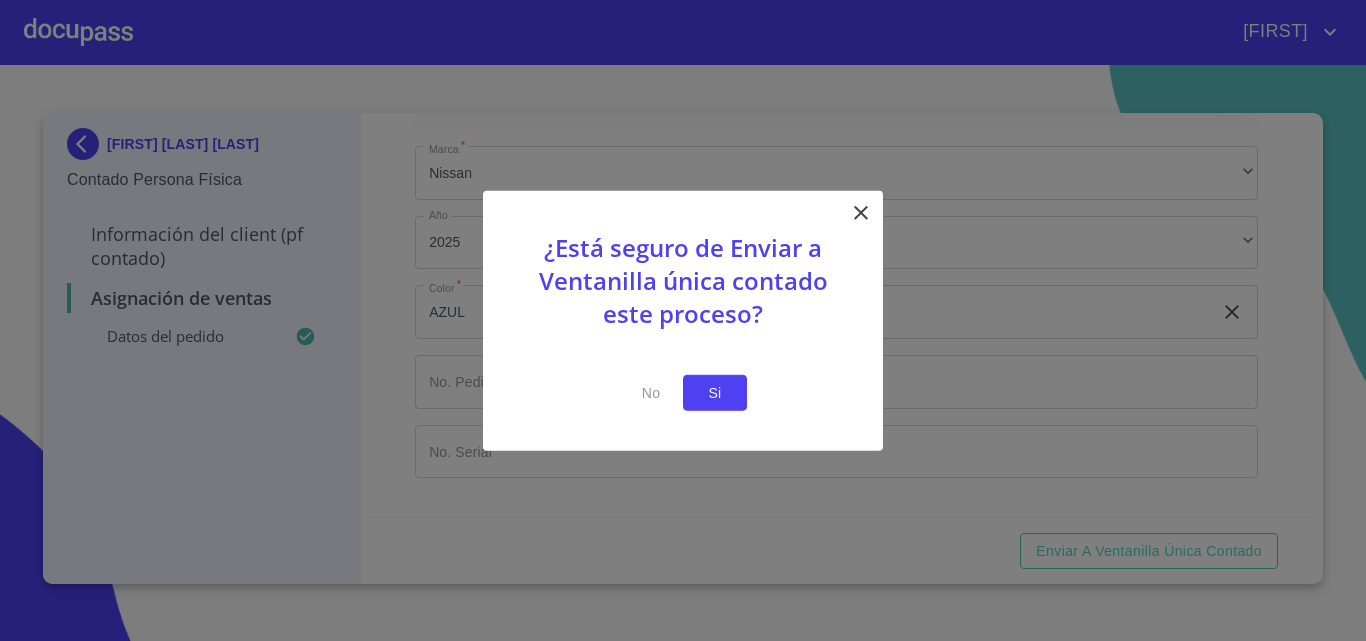 click on "Si" at bounding box center [715, 392] 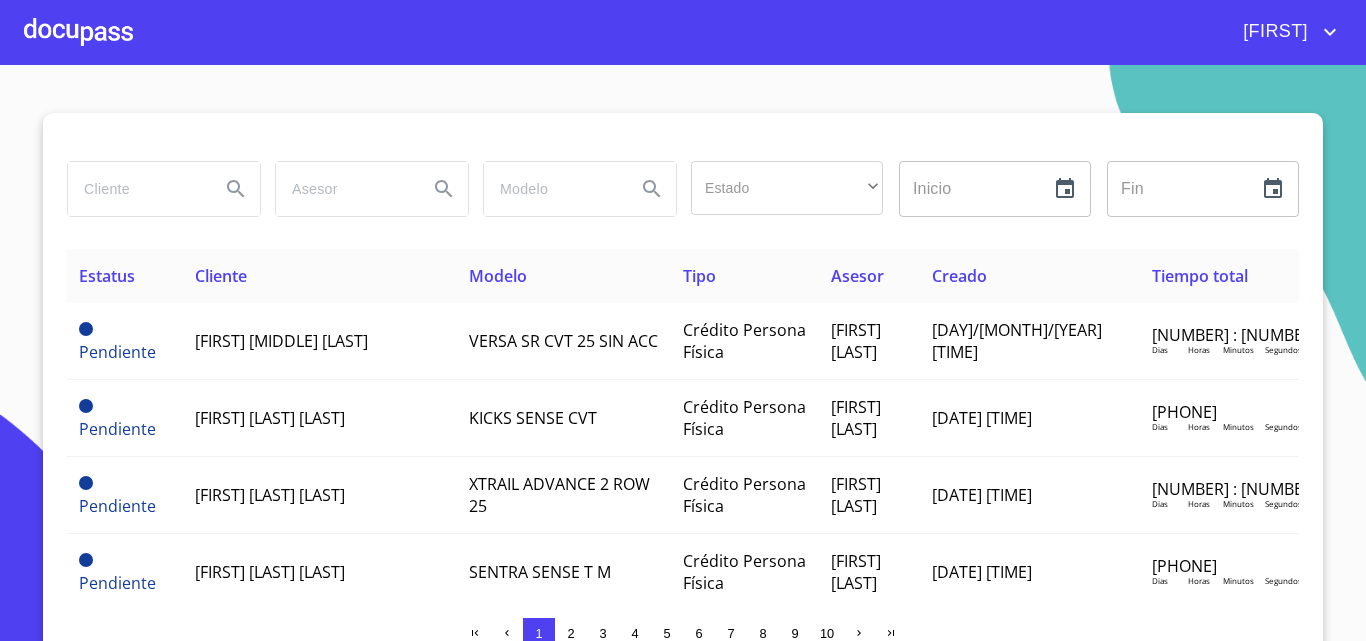click at bounding box center [78, 32] 